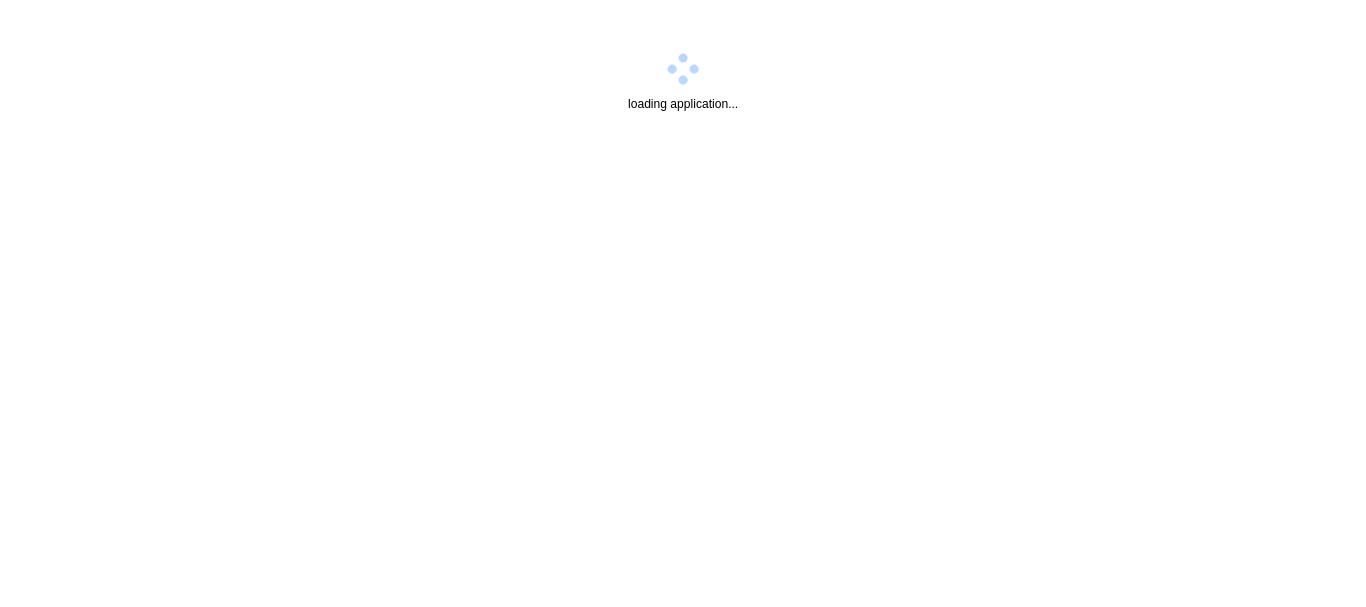 scroll, scrollTop: 0, scrollLeft: 0, axis: both 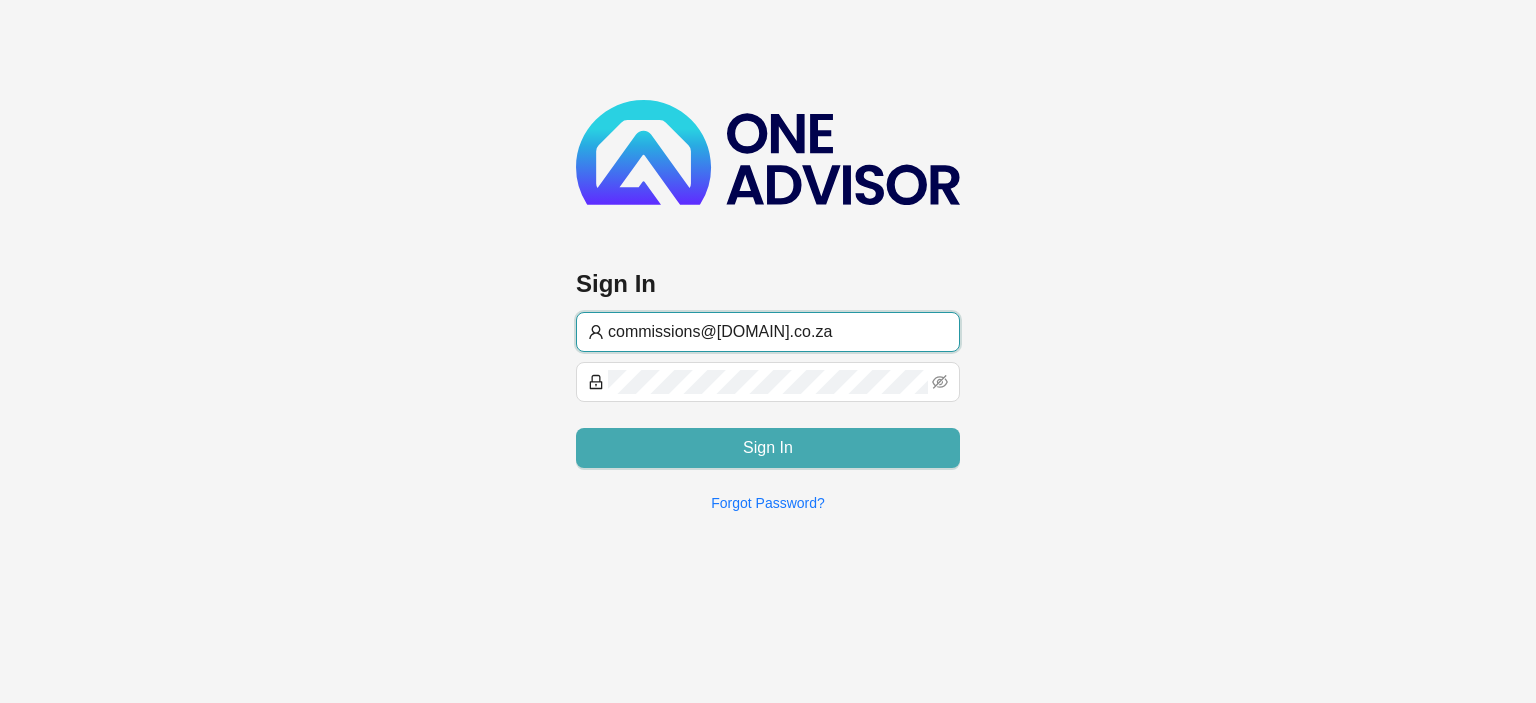 type on "commissions@[DOMAIN].co.za" 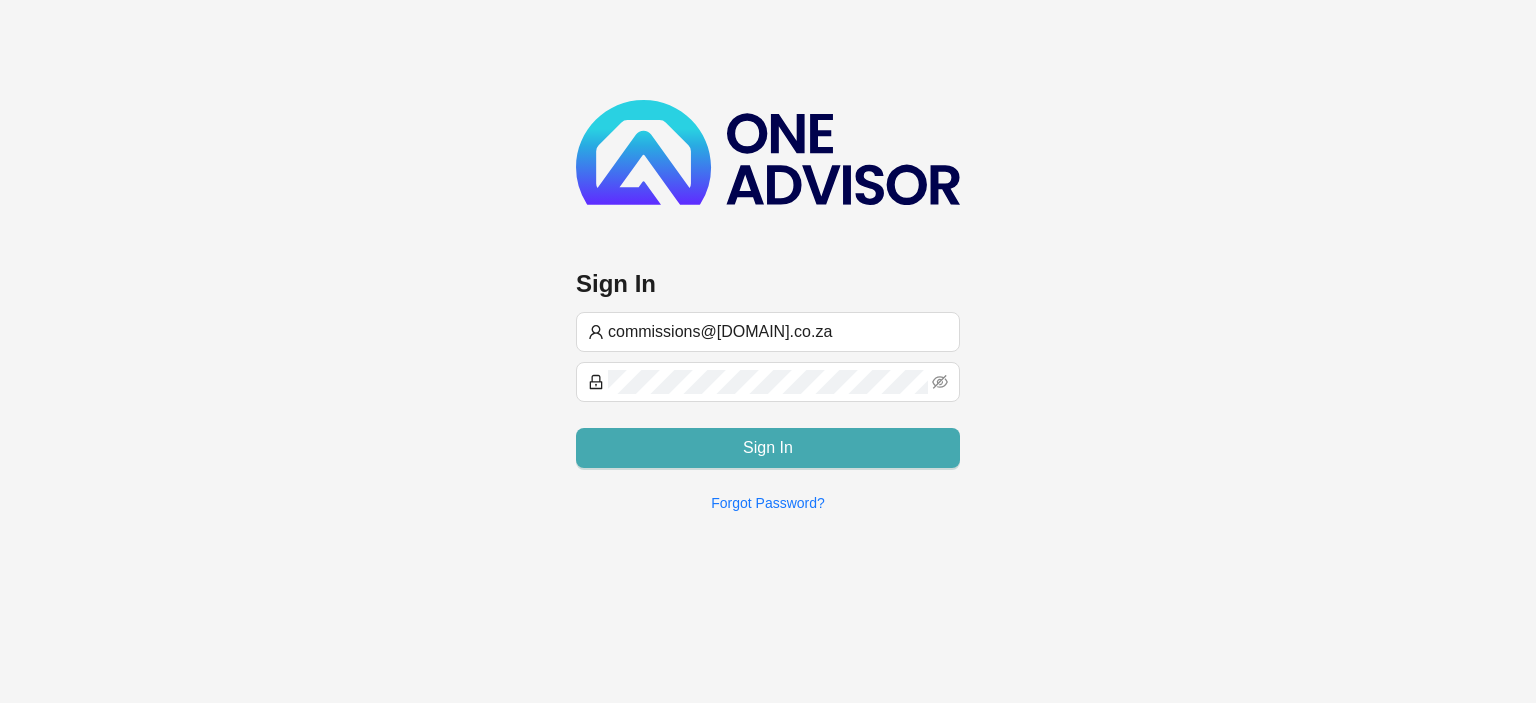 click on "Sign In" at bounding box center [768, 448] 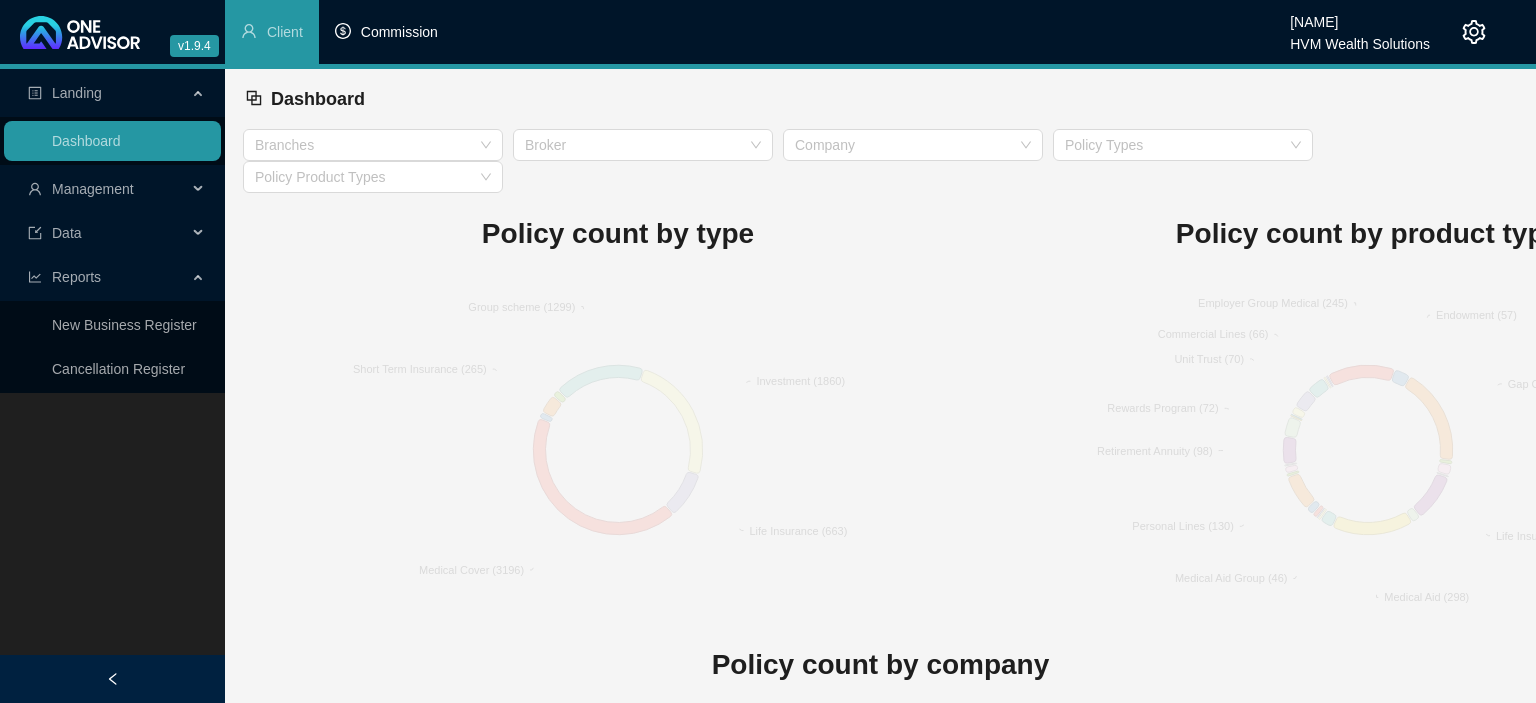 click on "Commission" at bounding box center [386, 32] 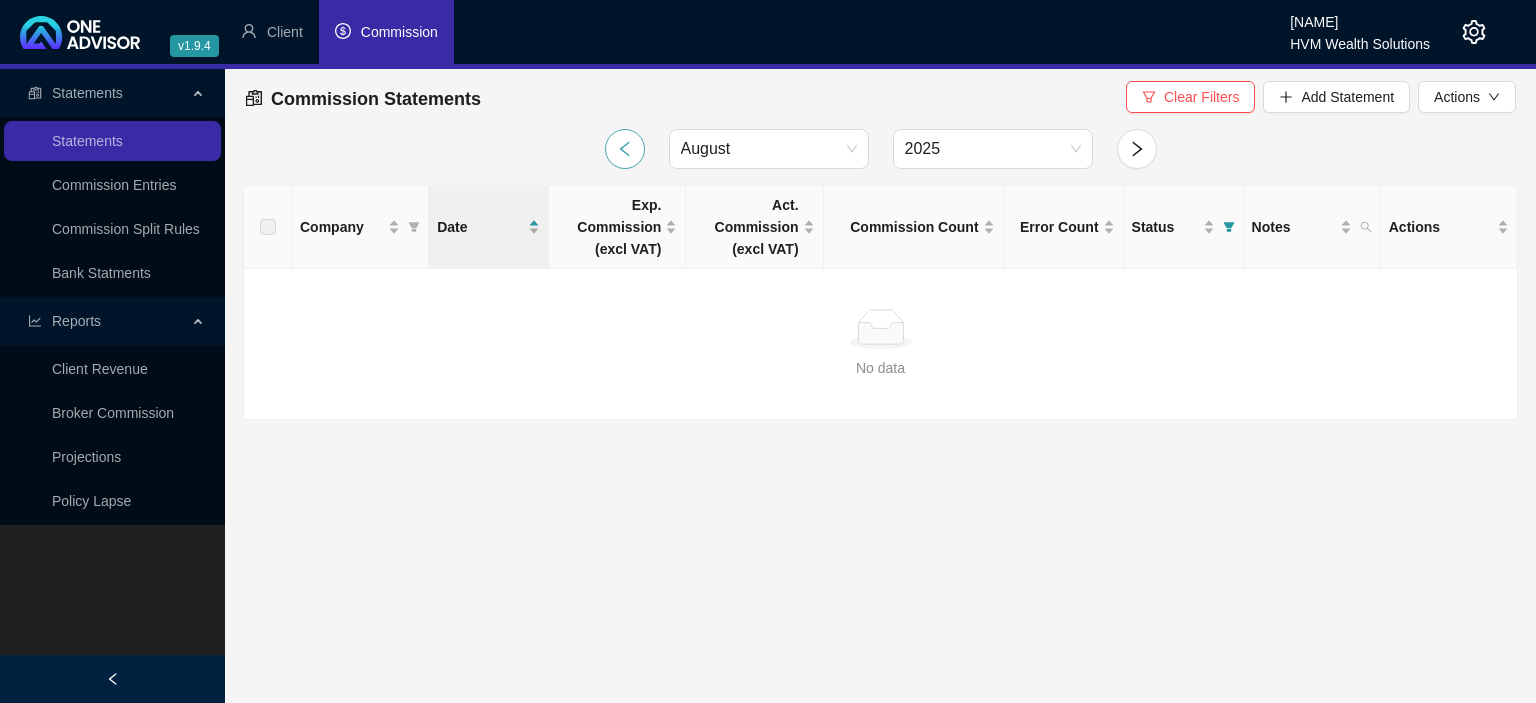 click 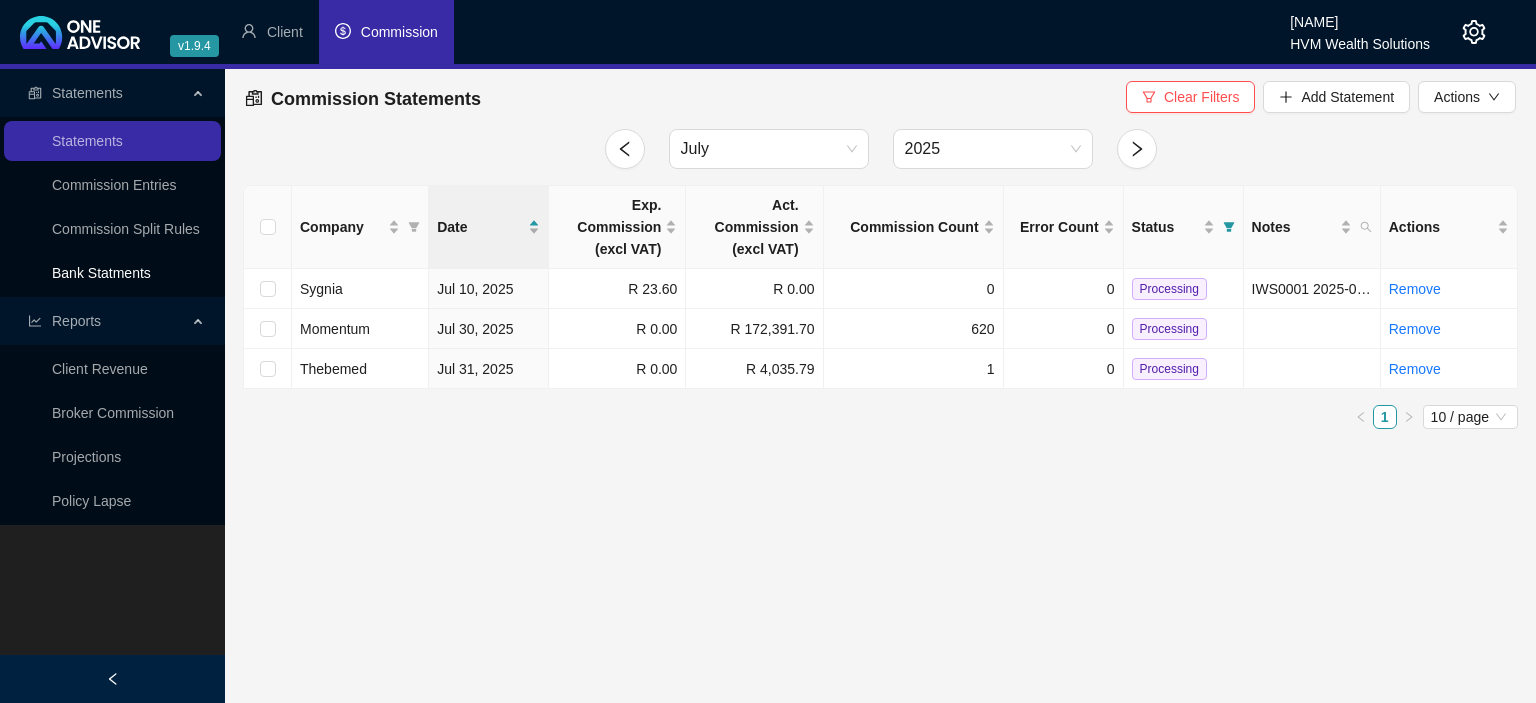 click on "Bank Statments" at bounding box center (101, 273) 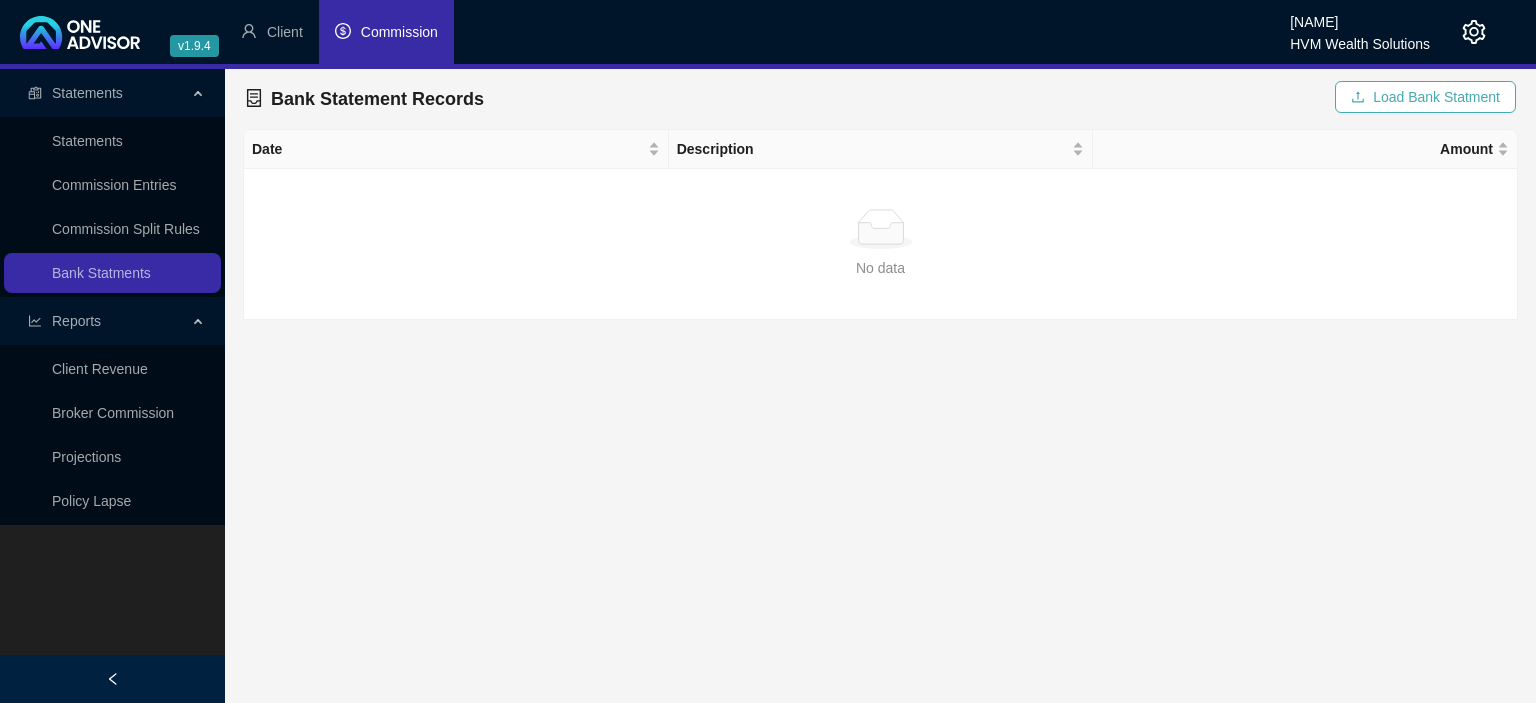 click 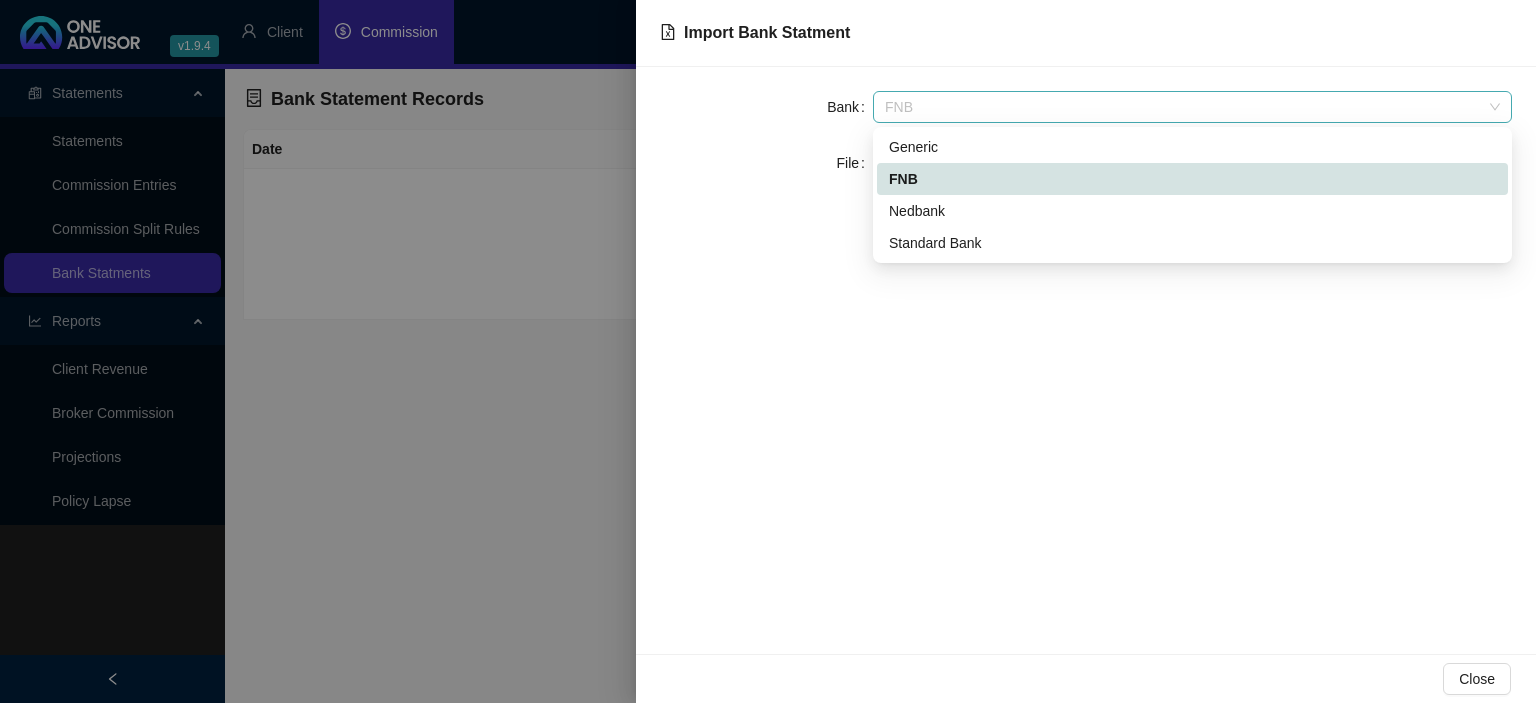 click on "FNB" at bounding box center (1192, 107) 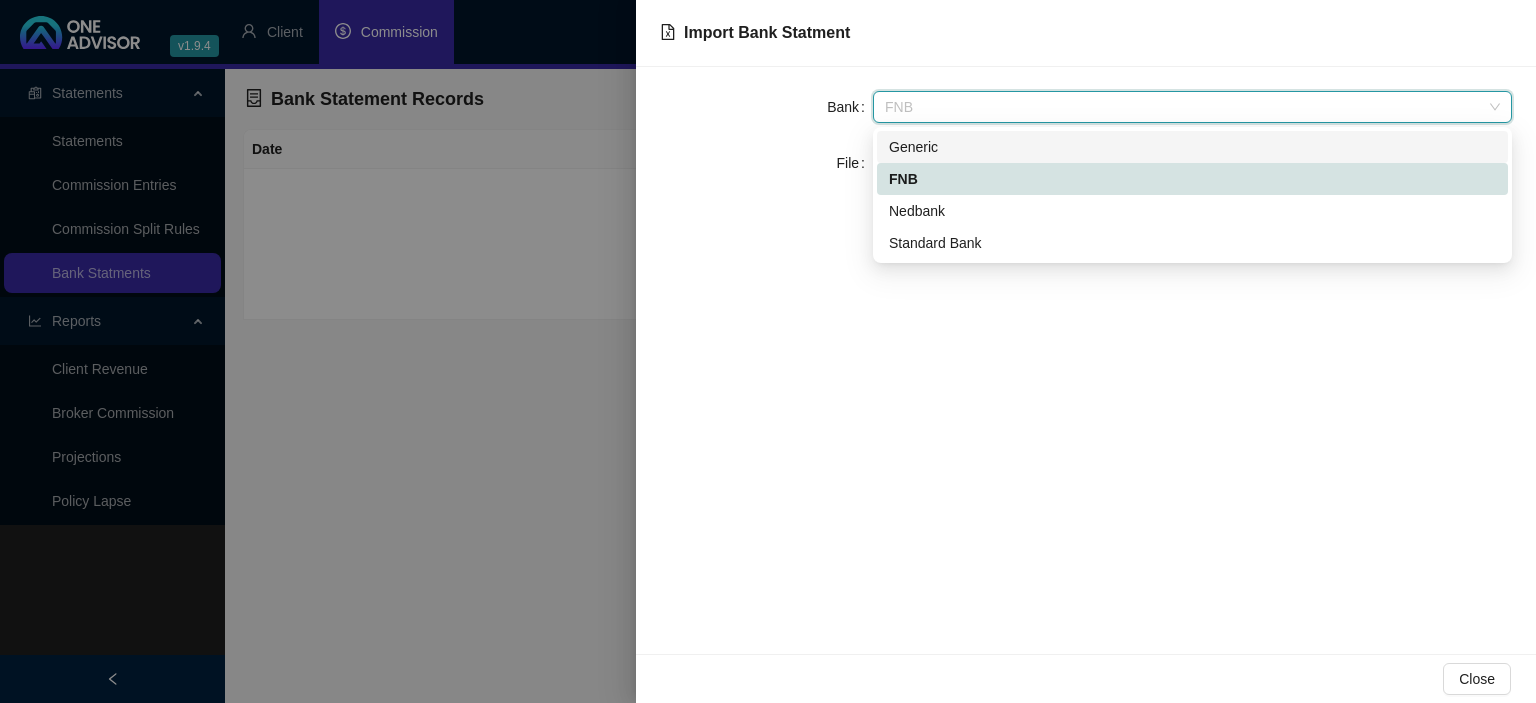 click on "Generic" at bounding box center (1192, 147) 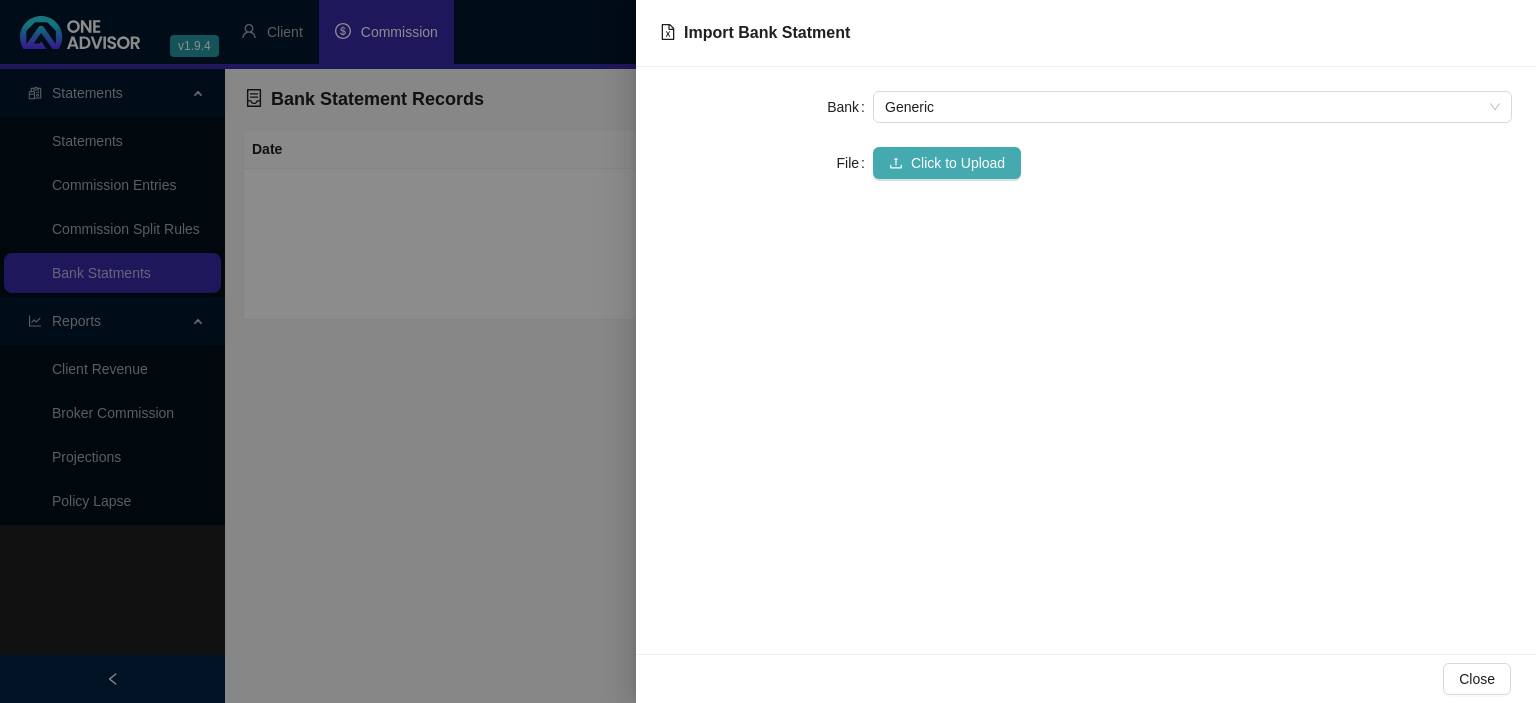 click on "Click to Upload" at bounding box center (947, 163) 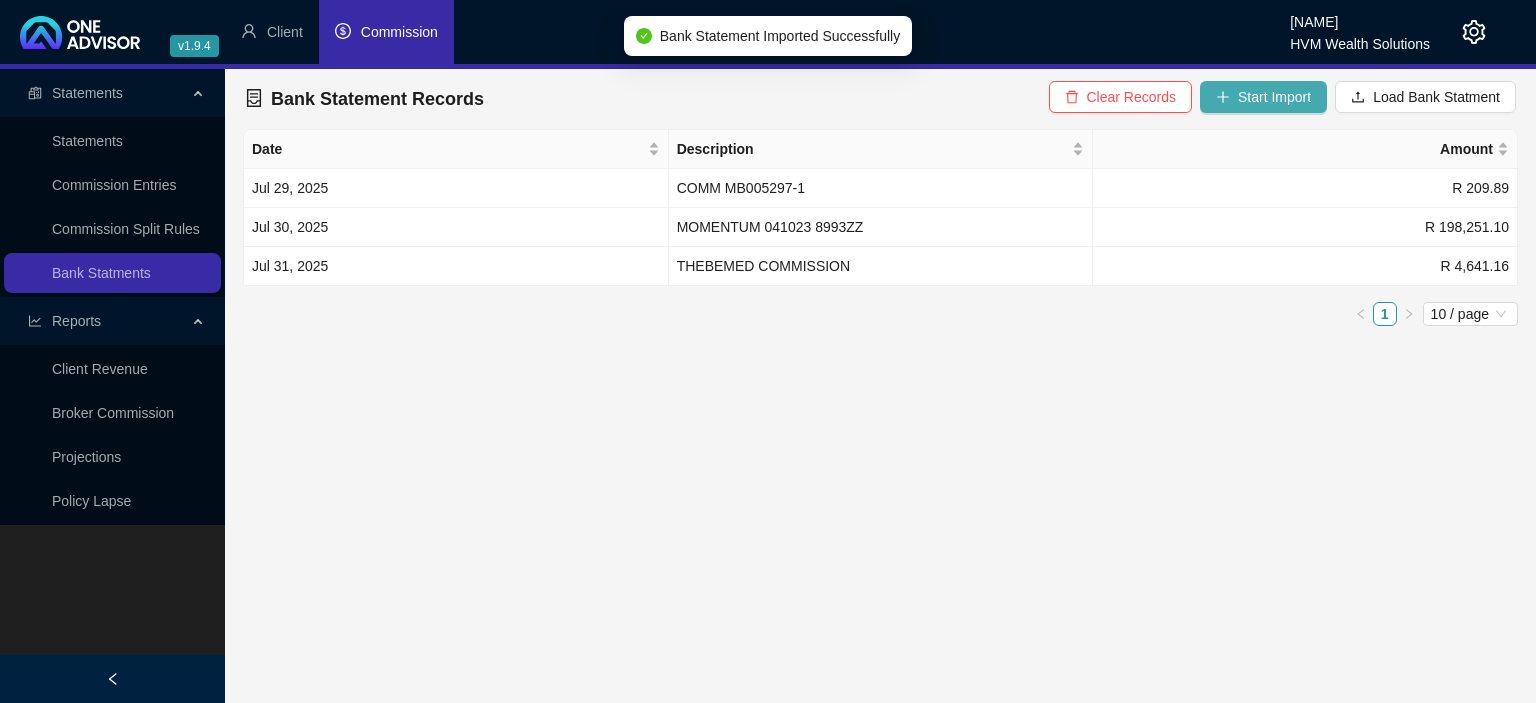 click on "Start Import" at bounding box center [1274, 97] 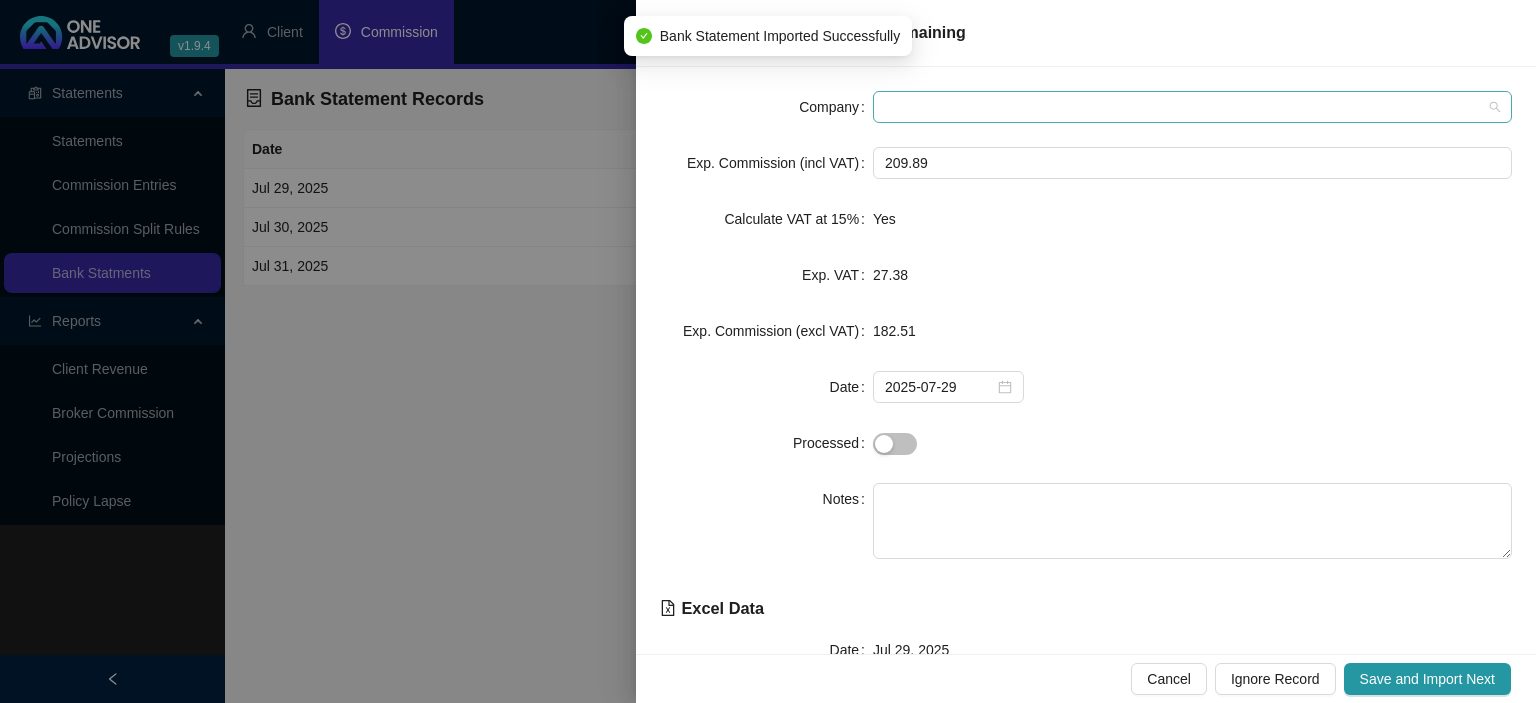 click at bounding box center [1192, 107] 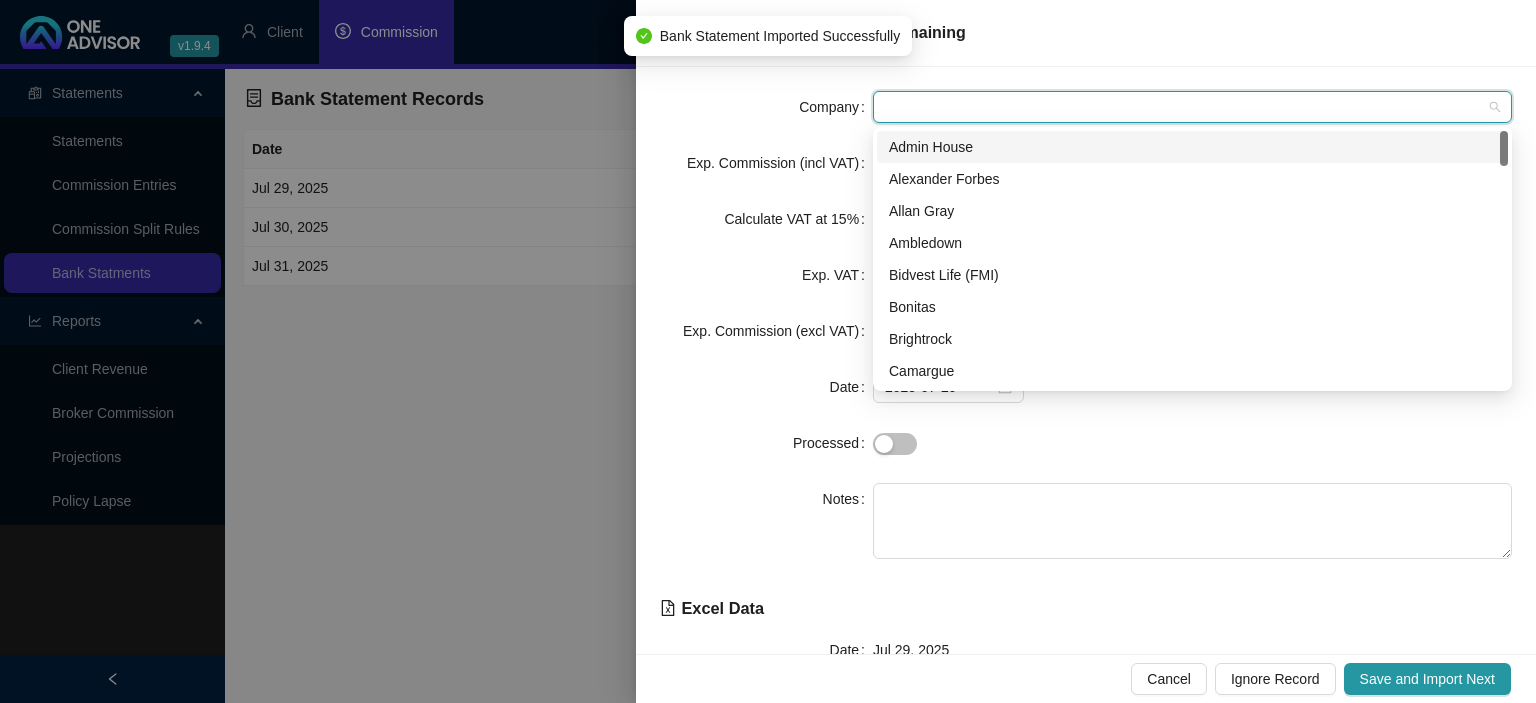 type on "f" 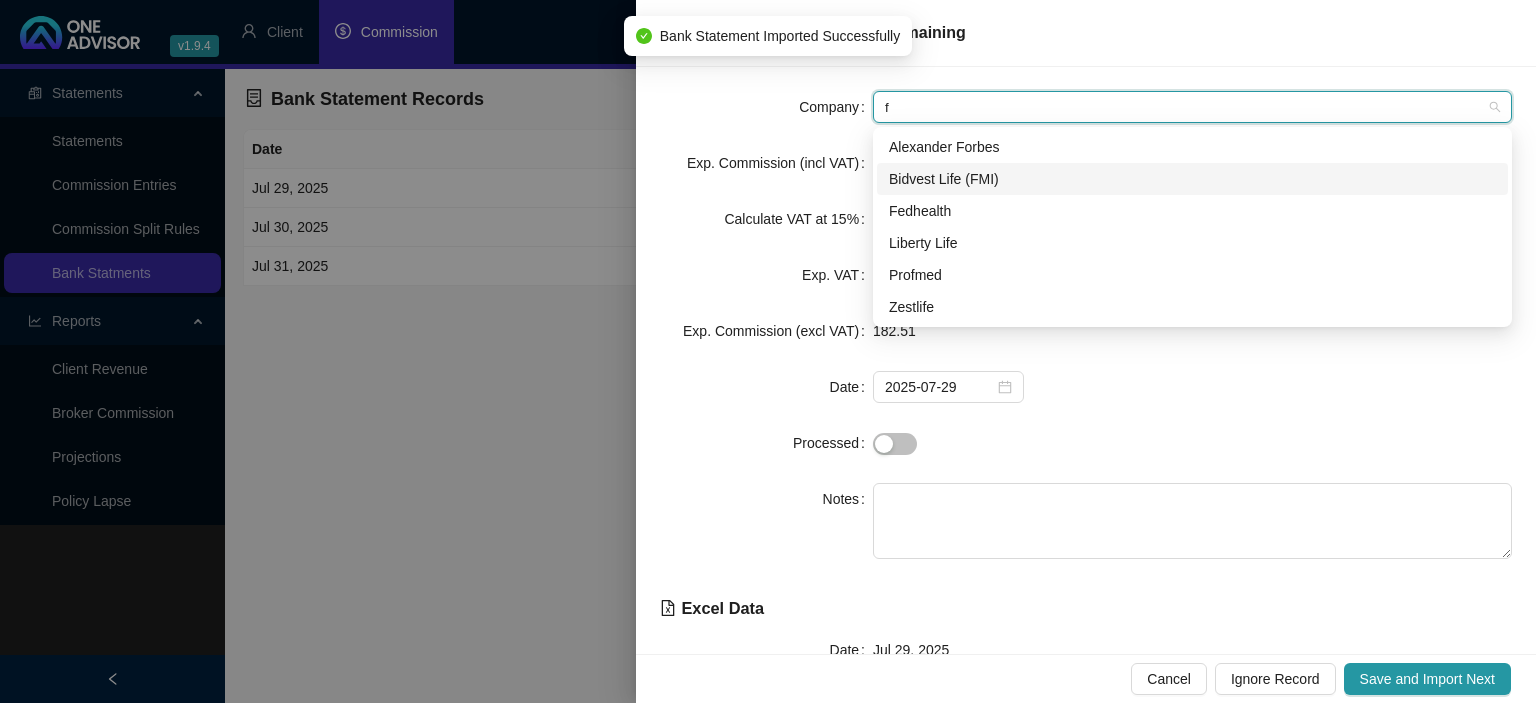 click on "Bidvest Life (FMI)" at bounding box center (1192, 179) 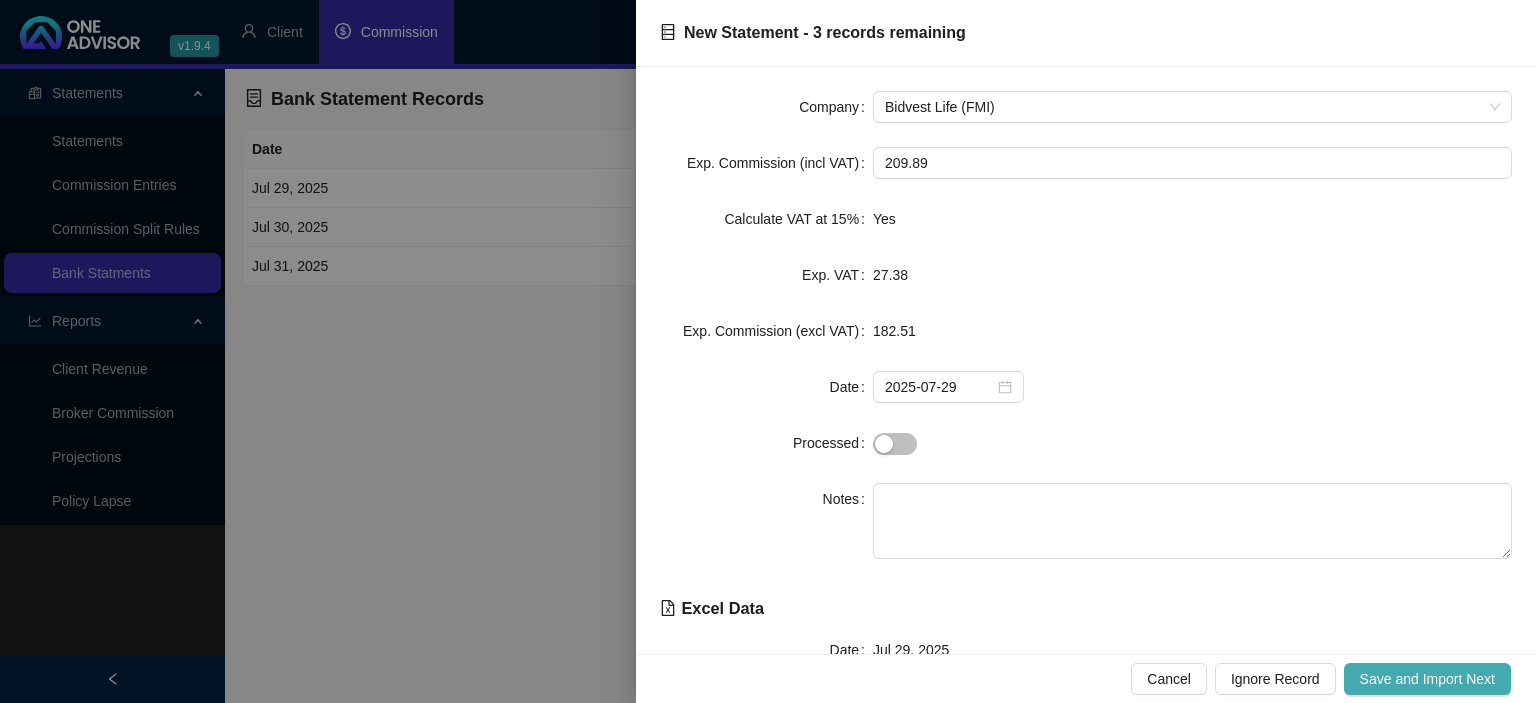 click on "Save and Import Next" at bounding box center (1427, 679) 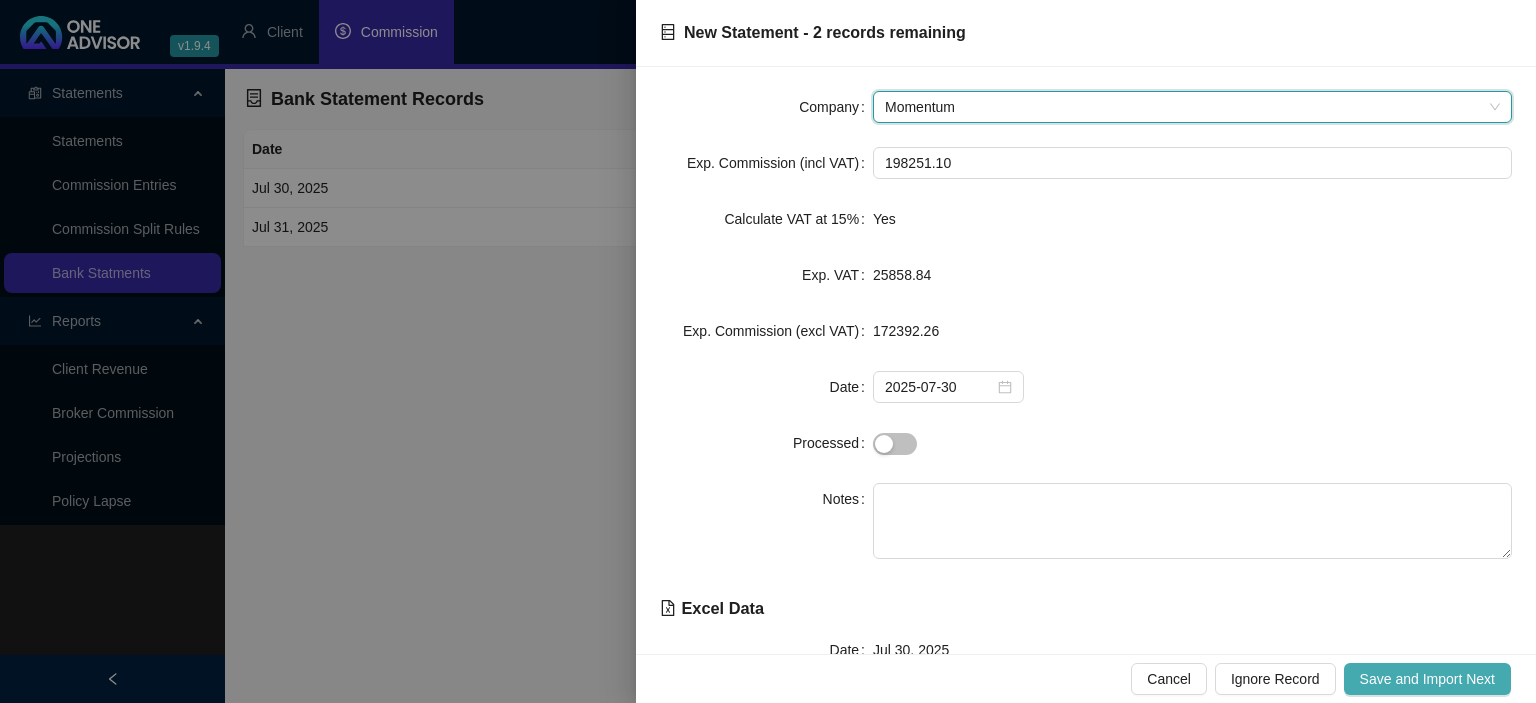 click on "Save and Import Next" at bounding box center [1427, 679] 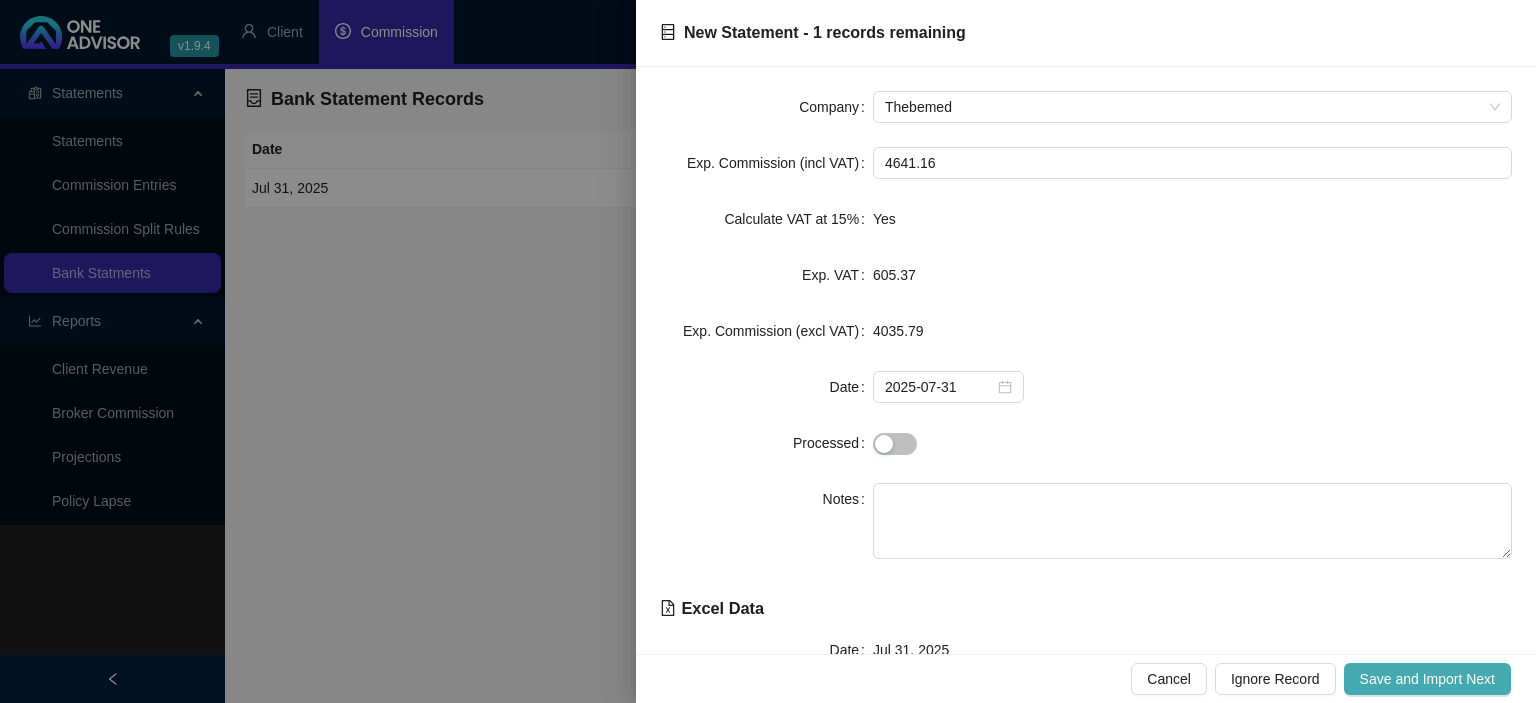 click on "Save and Import Next" at bounding box center [1427, 679] 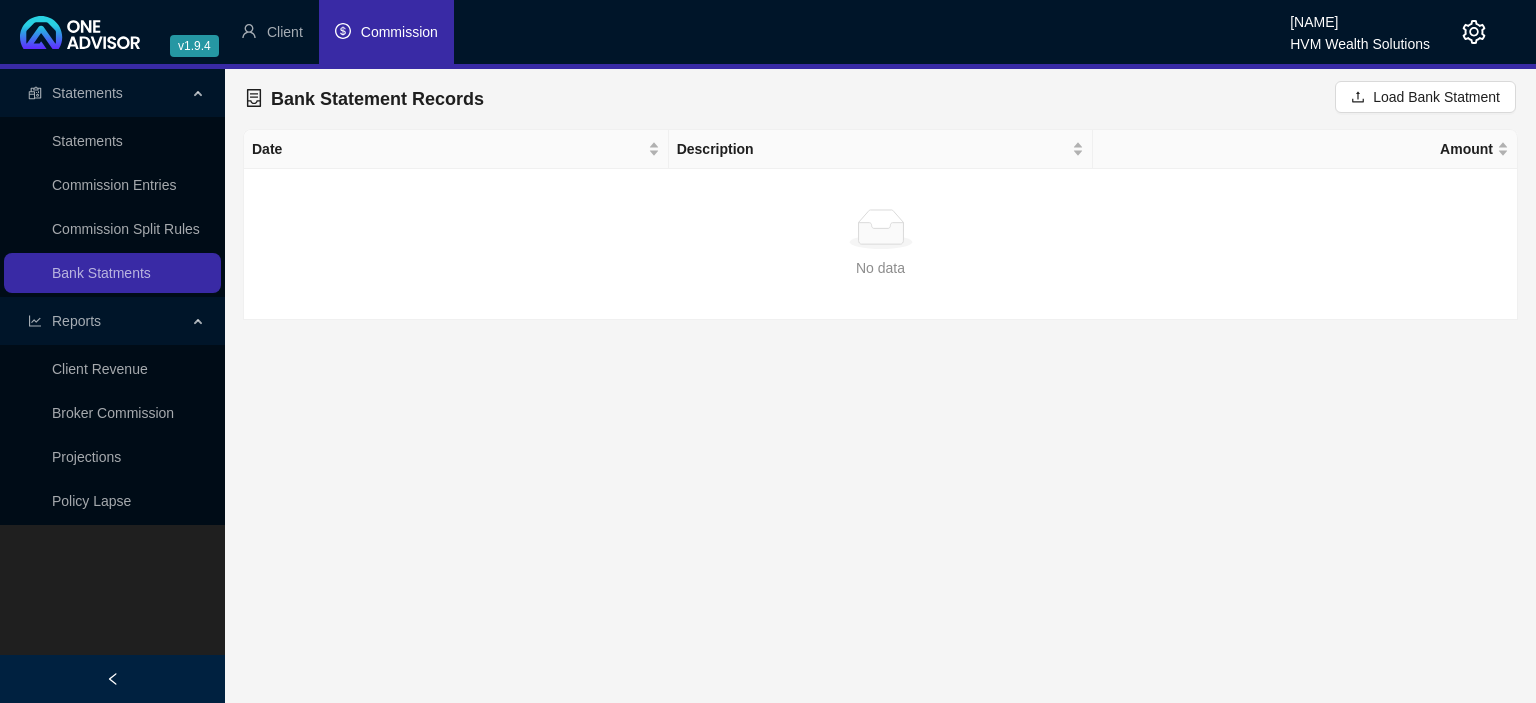 click on "Commission" at bounding box center [399, 32] 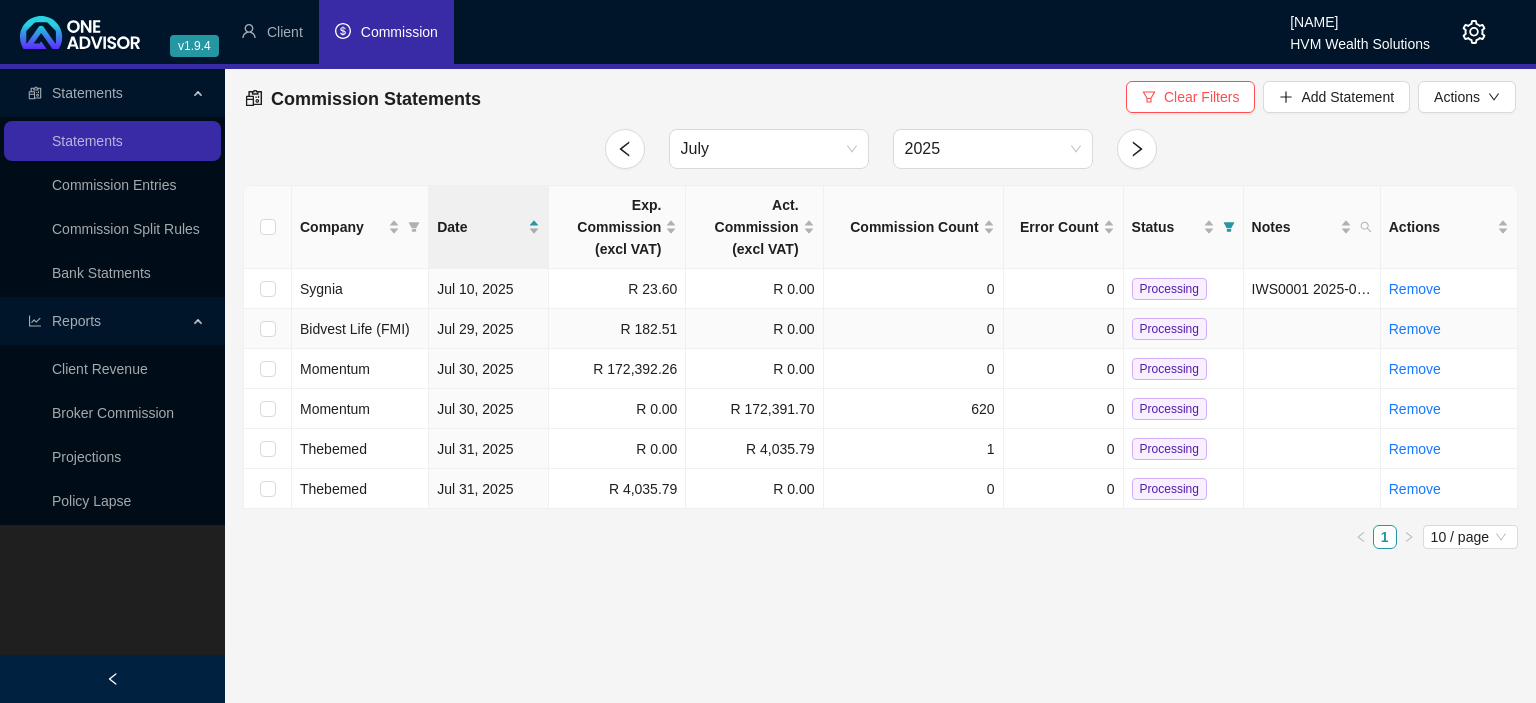click on "Bidvest Life (FMI)" at bounding box center (355, 329) 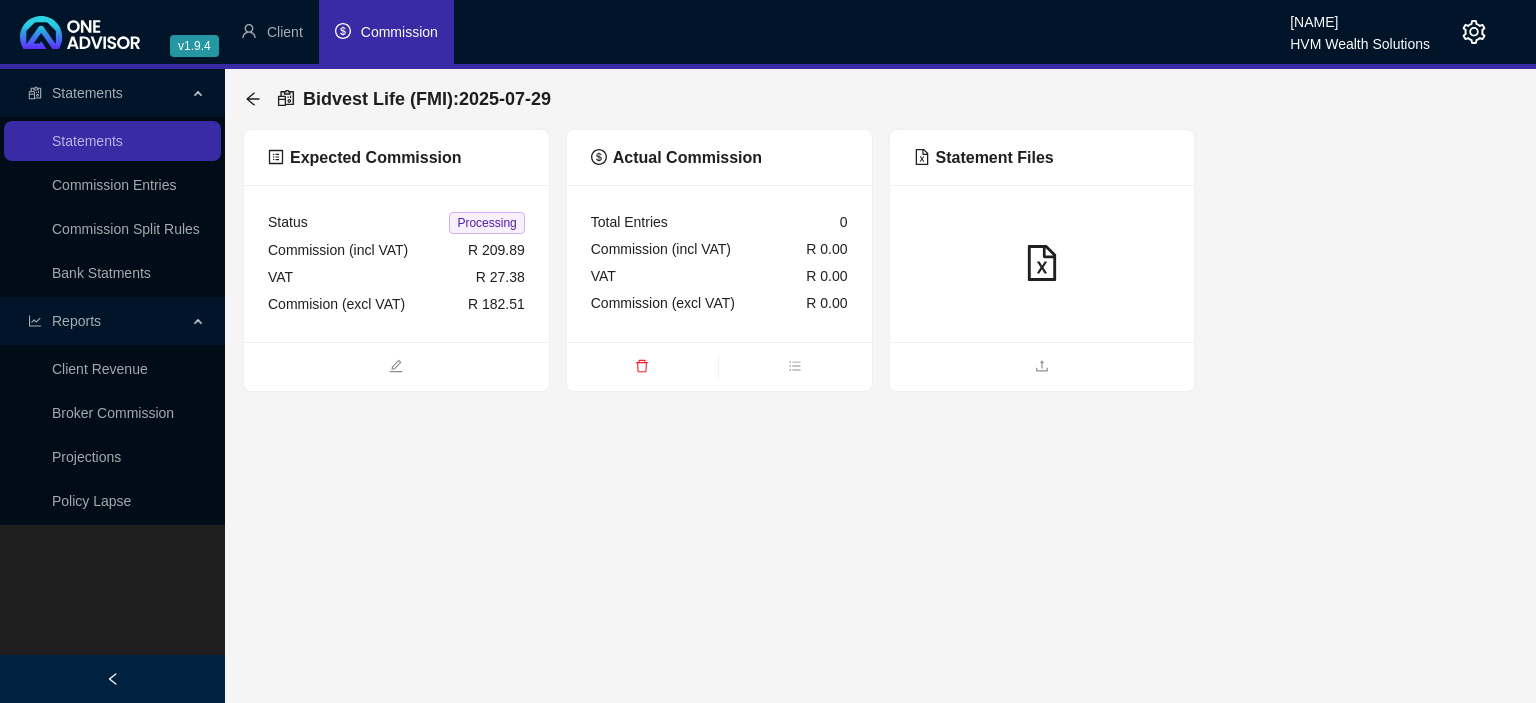 click on "Status Processing Commission (incl VAT) R 209.89 VAT R 27.38 Commision (excl VAT) R 182.51" at bounding box center (396, 263) 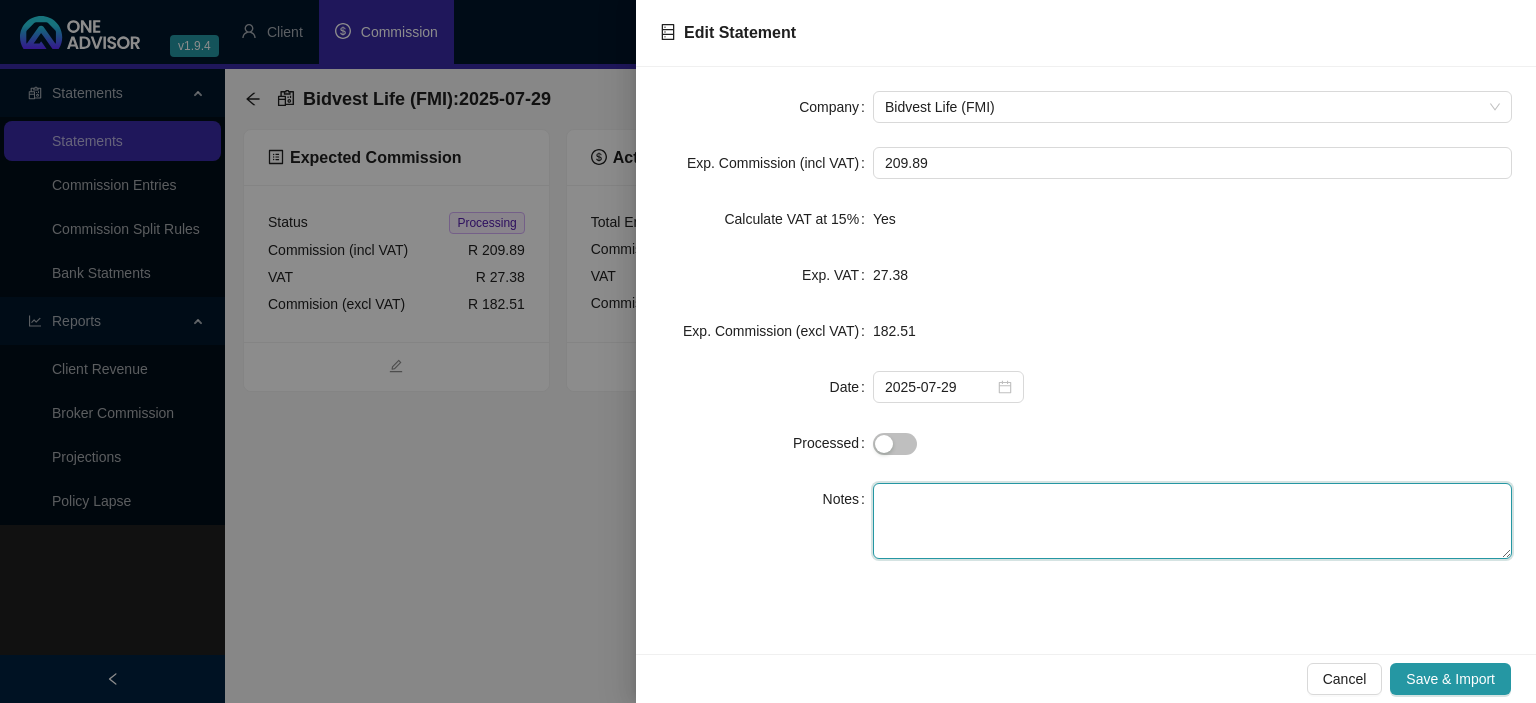 click at bounding box center (1192, 521) 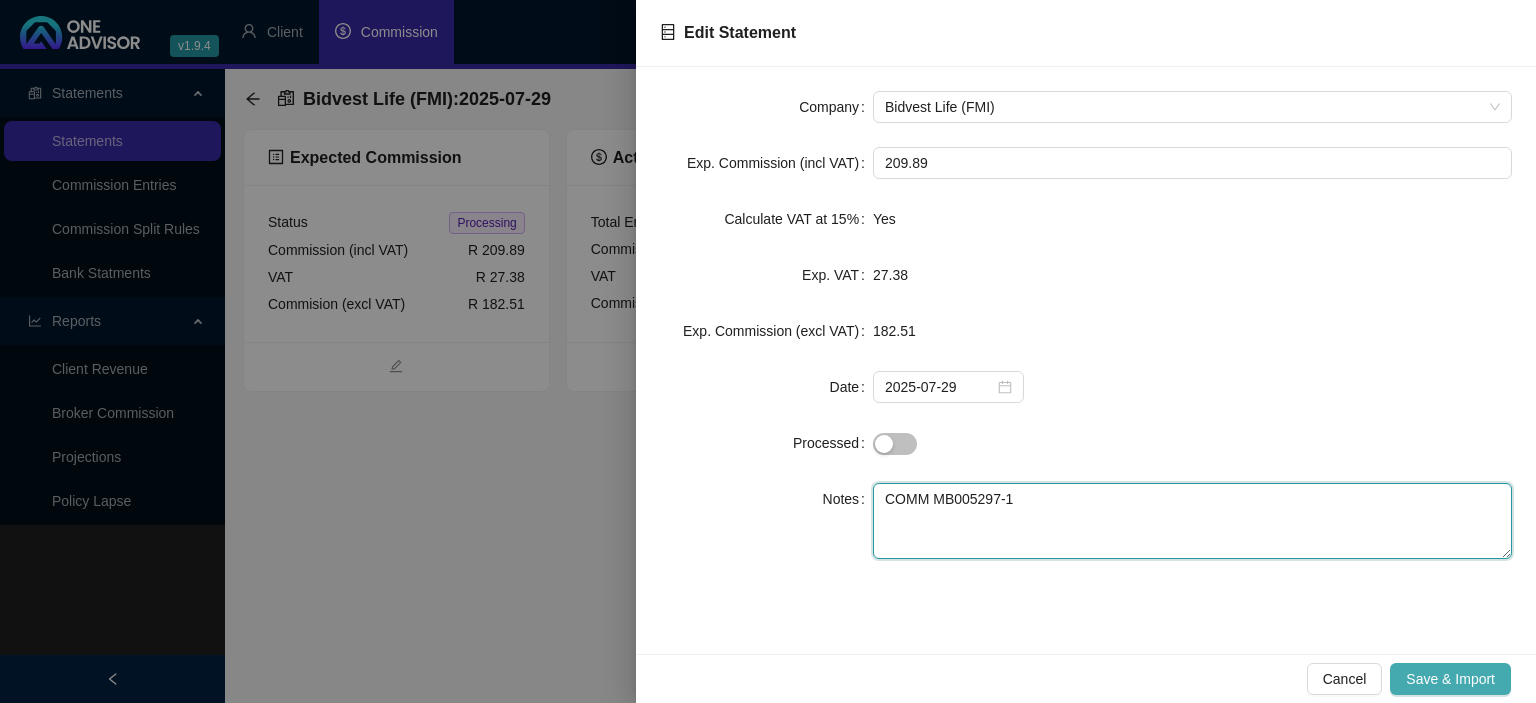 type on "COMM MB005297-1" 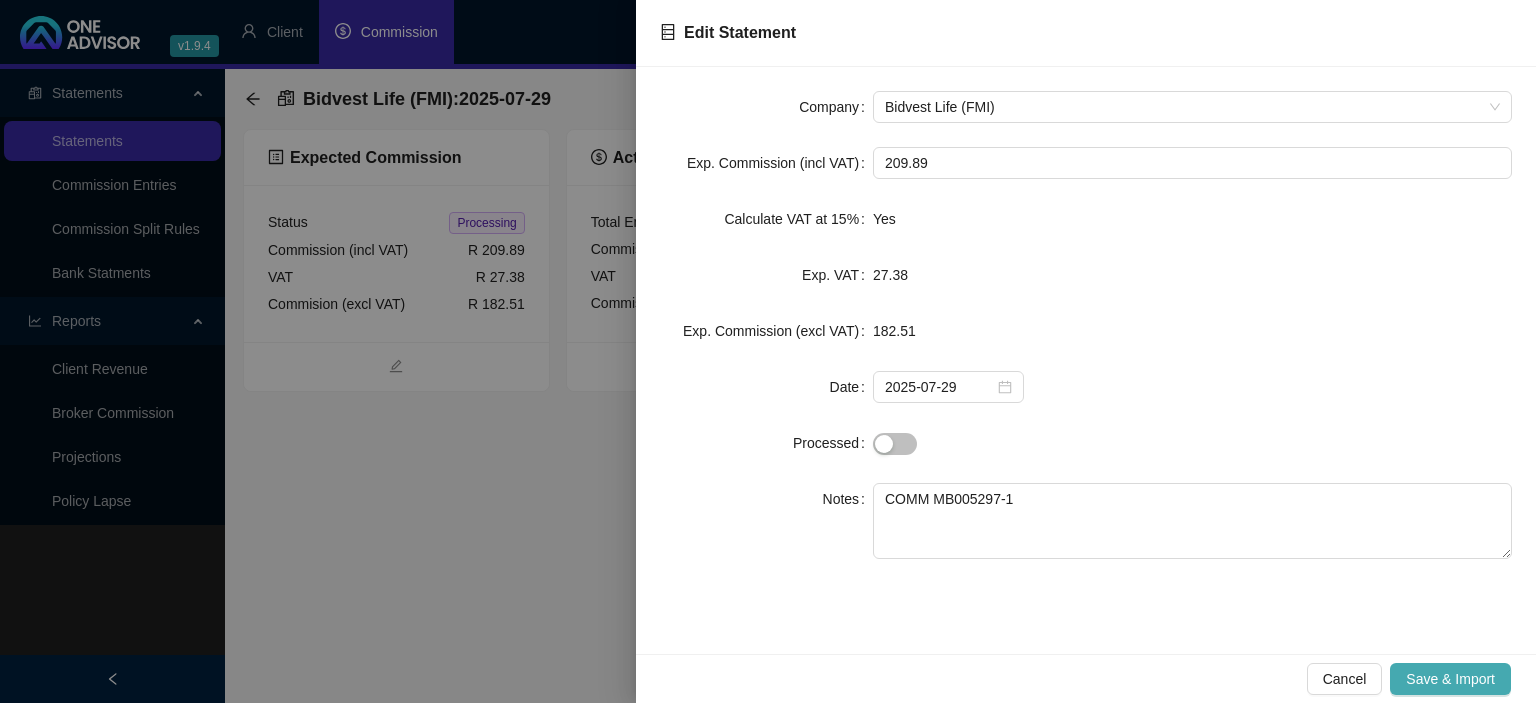 click on "Save & Import" at bounding box center [1450, 679] 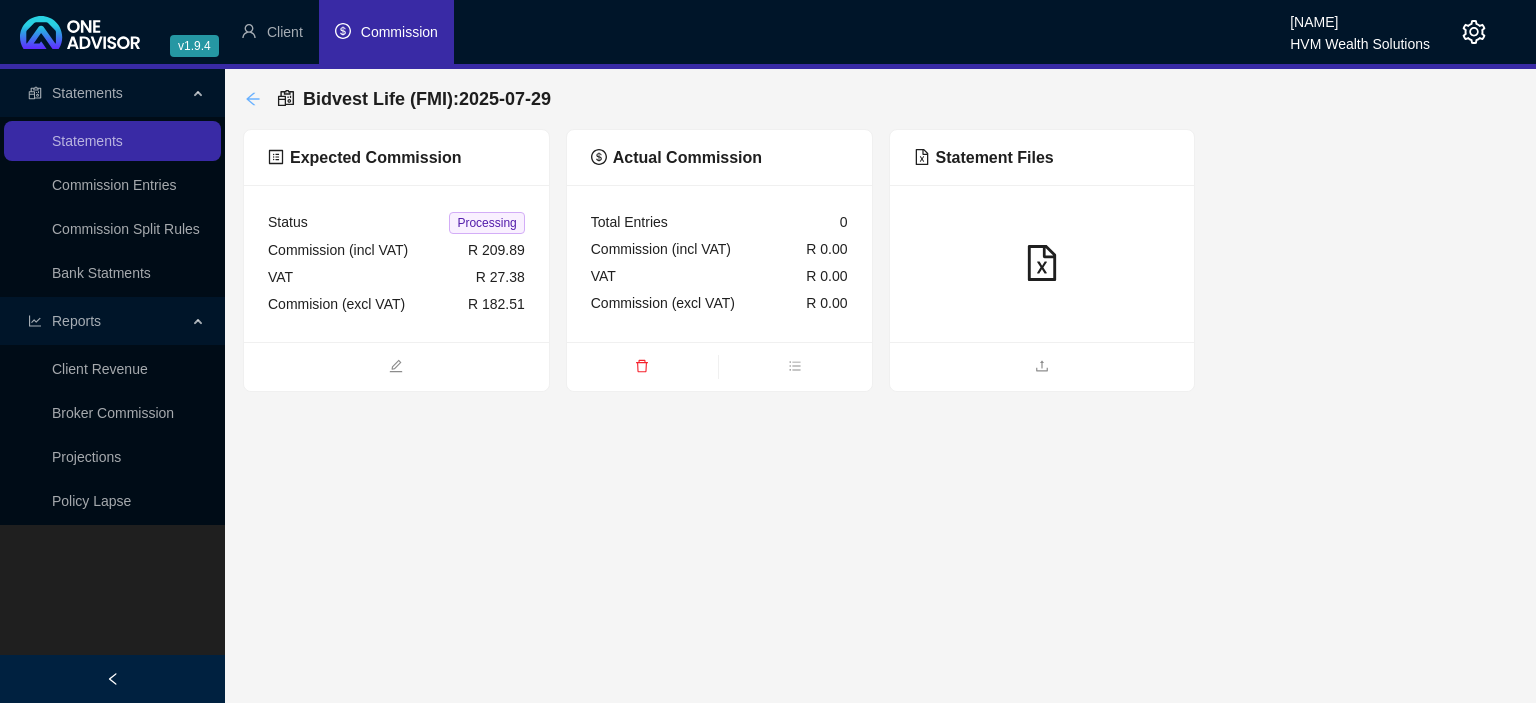 click 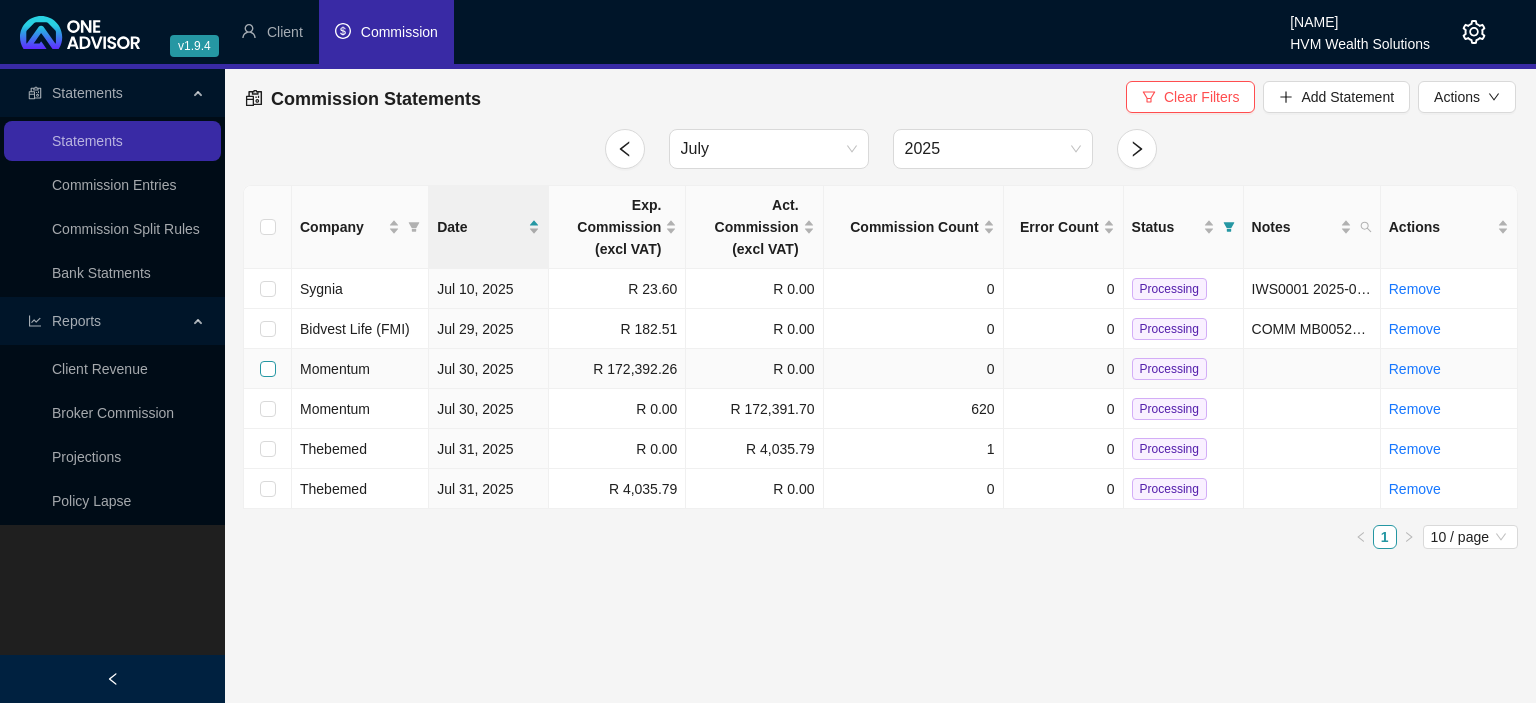 click at bounding box center (268, 369) 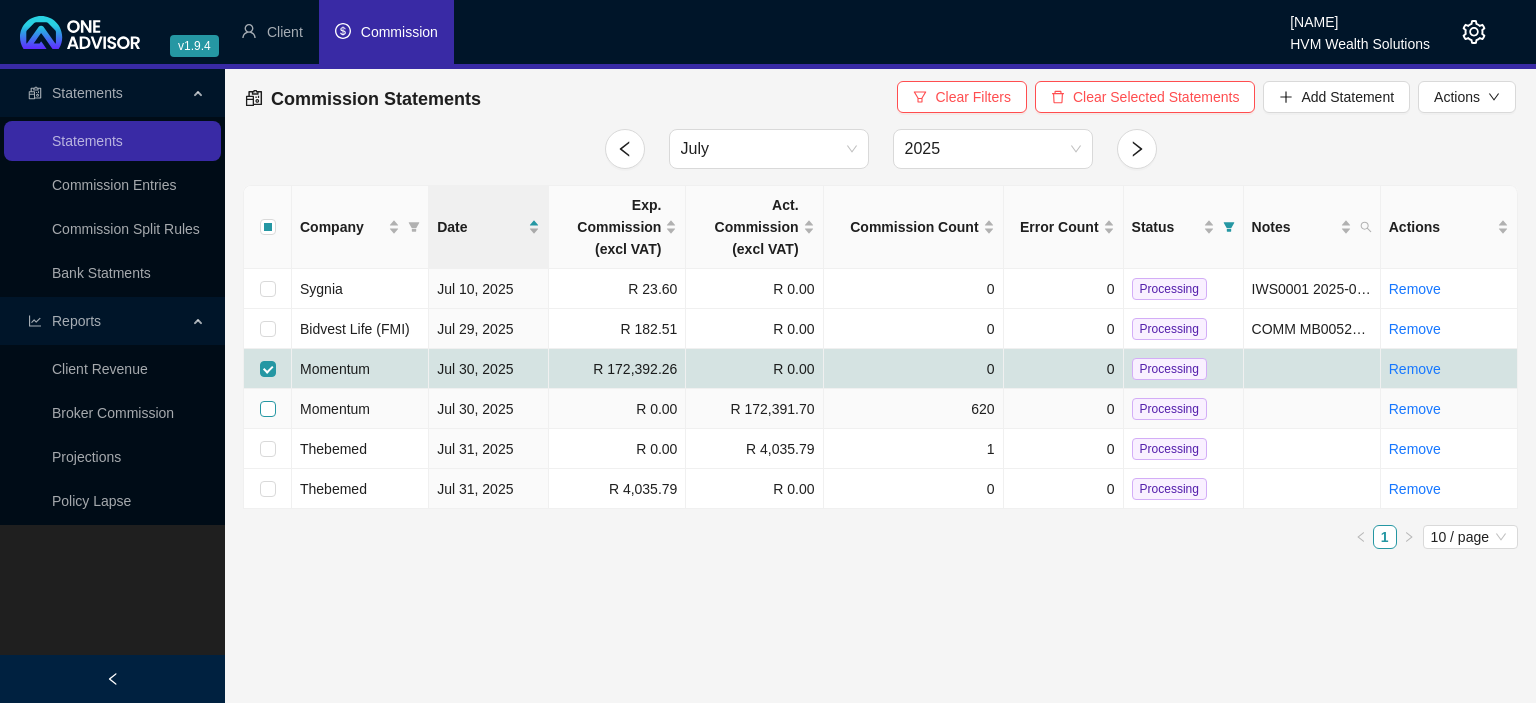 click at bounding box center (268, 409) 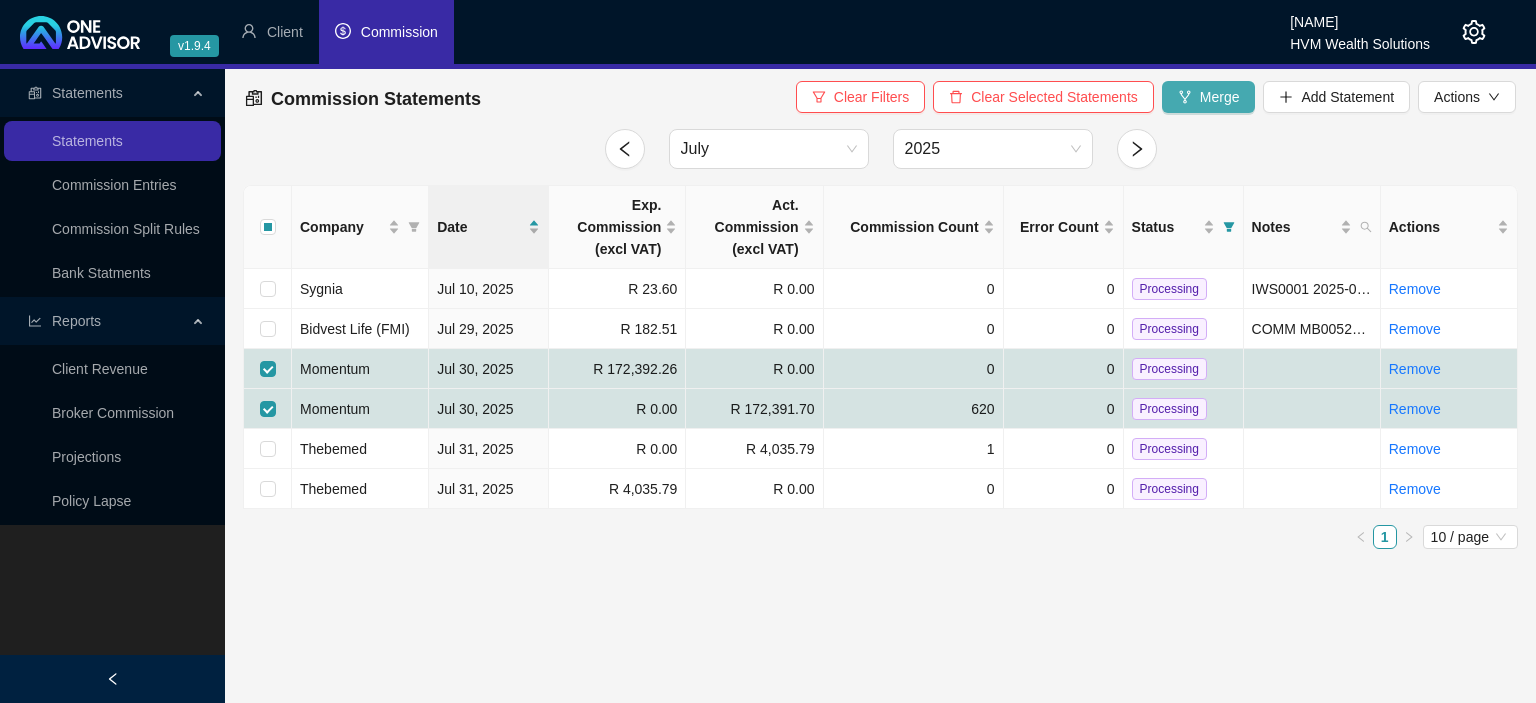 click on "Merge" at bounding box center (1209, 97) 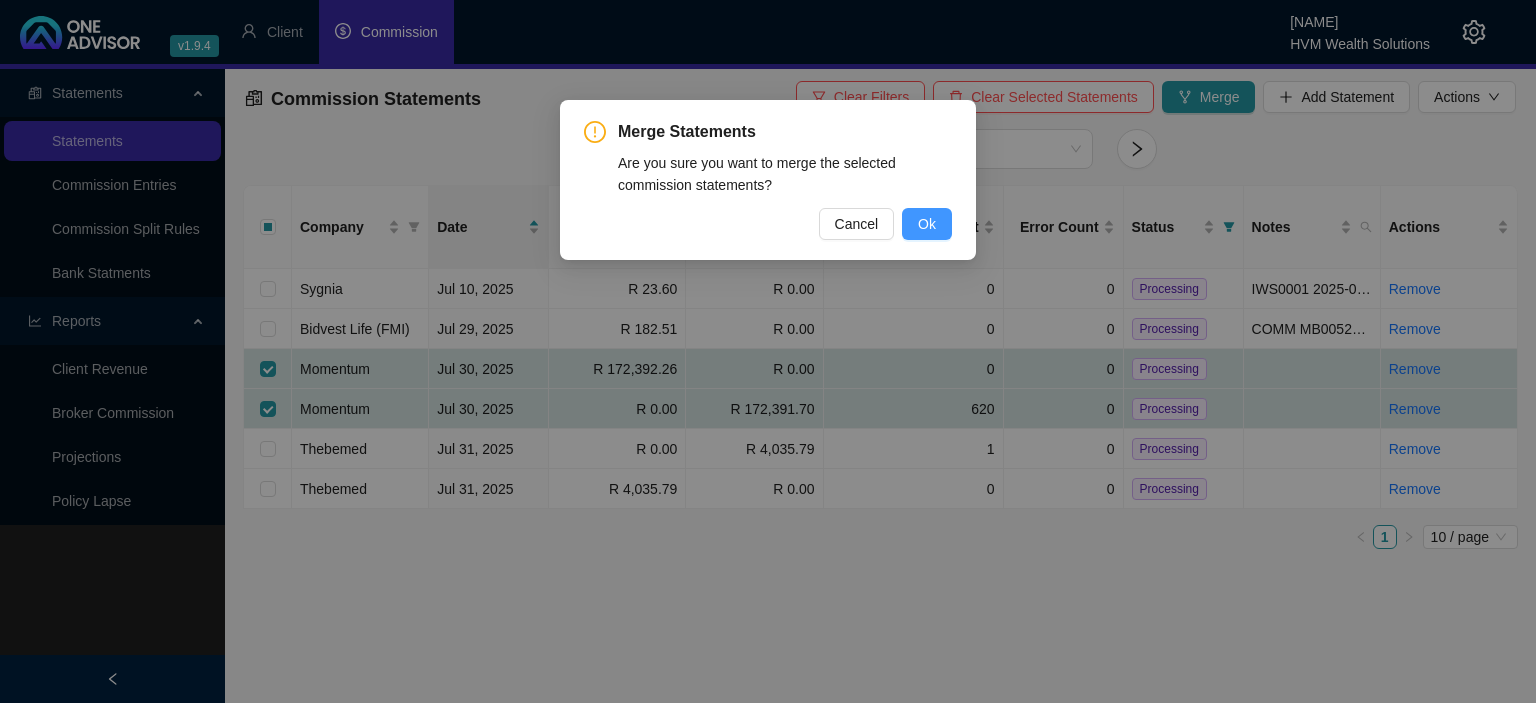 click on "Ok" at bounding box center [927, 224] 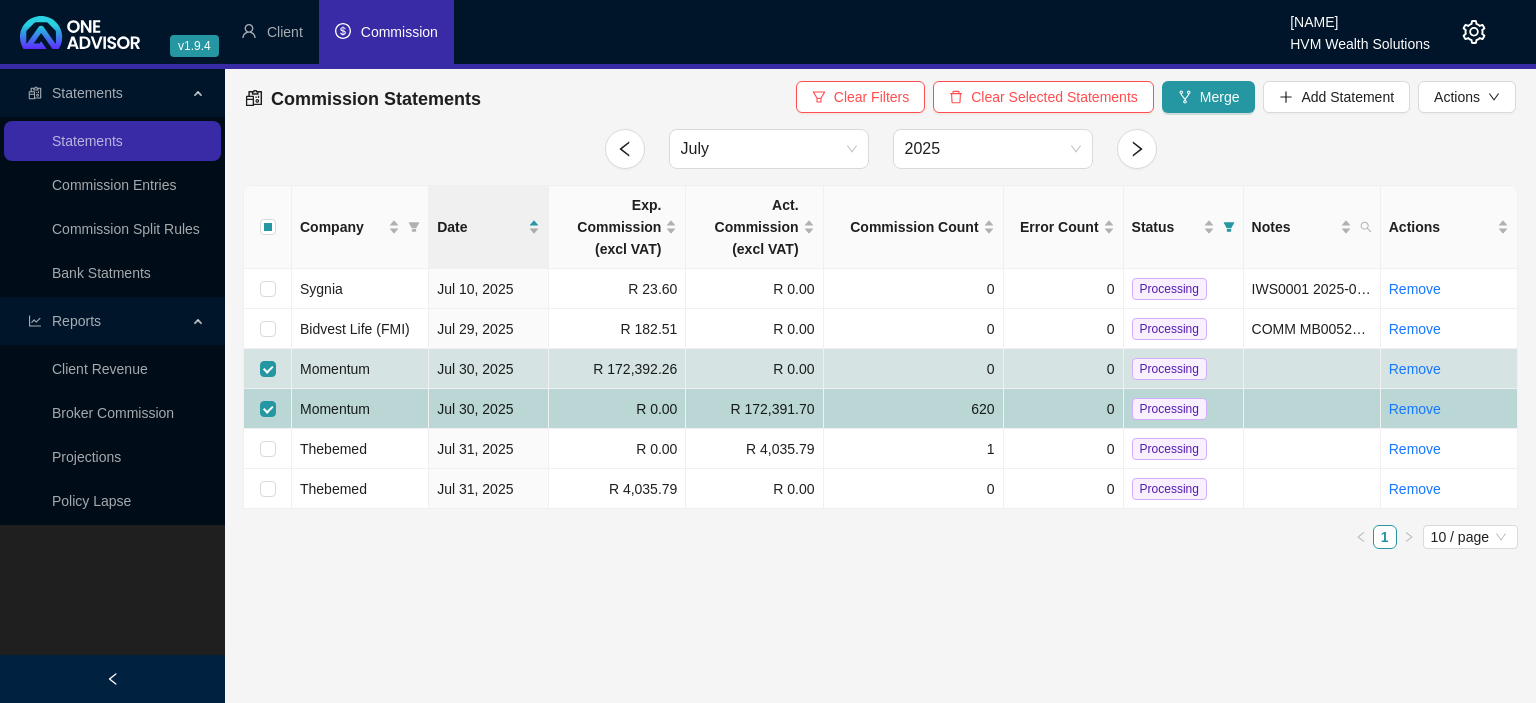 checkbox on "false" 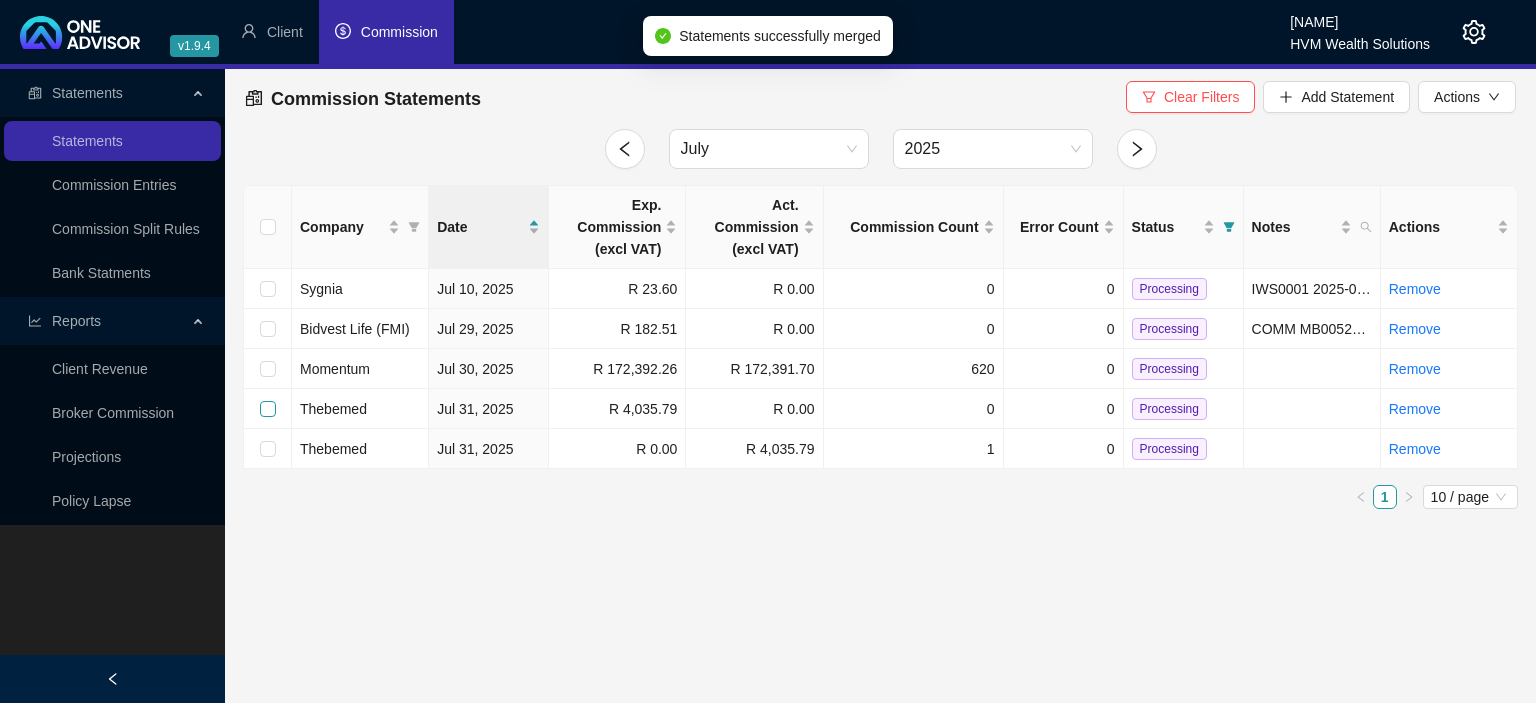 click at bounding box center (268, 409) 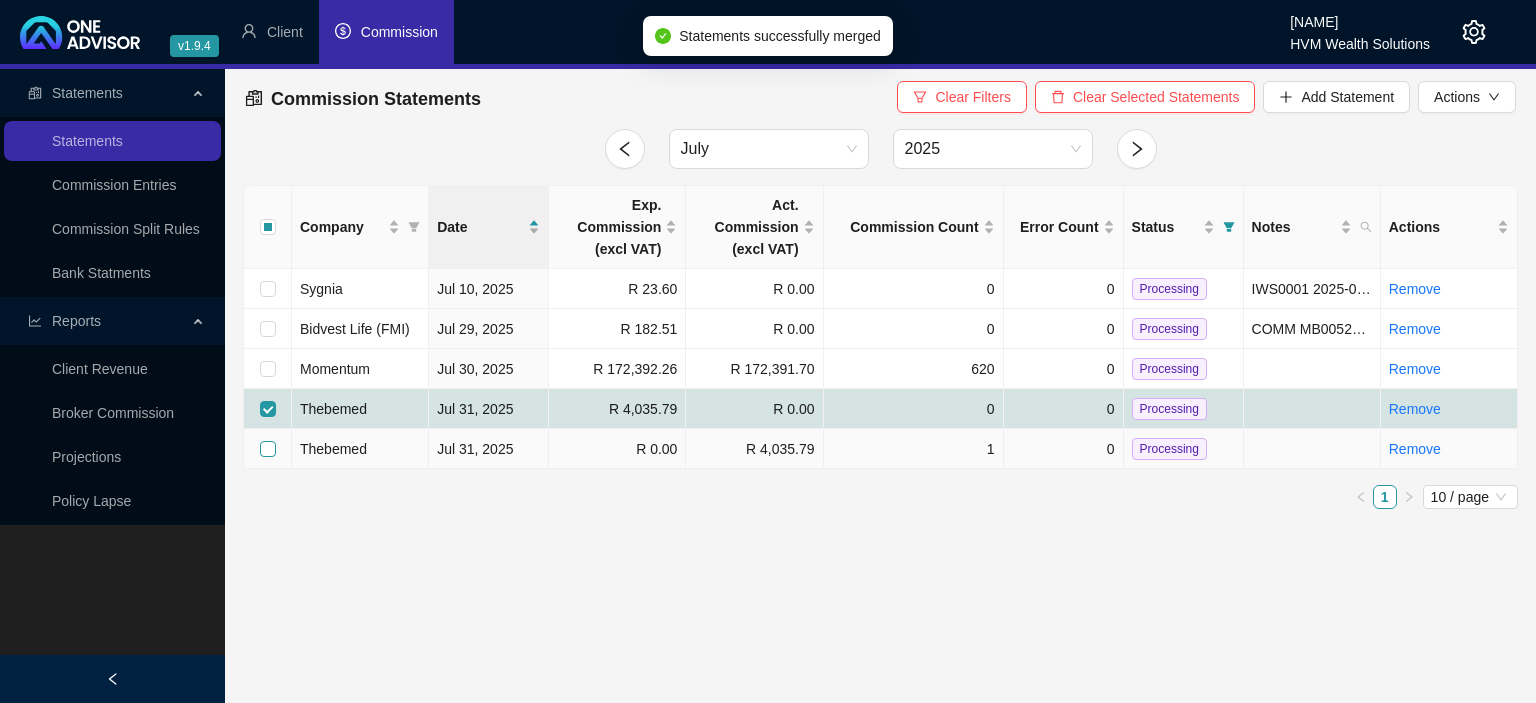 click at bounding box center (268, 449) 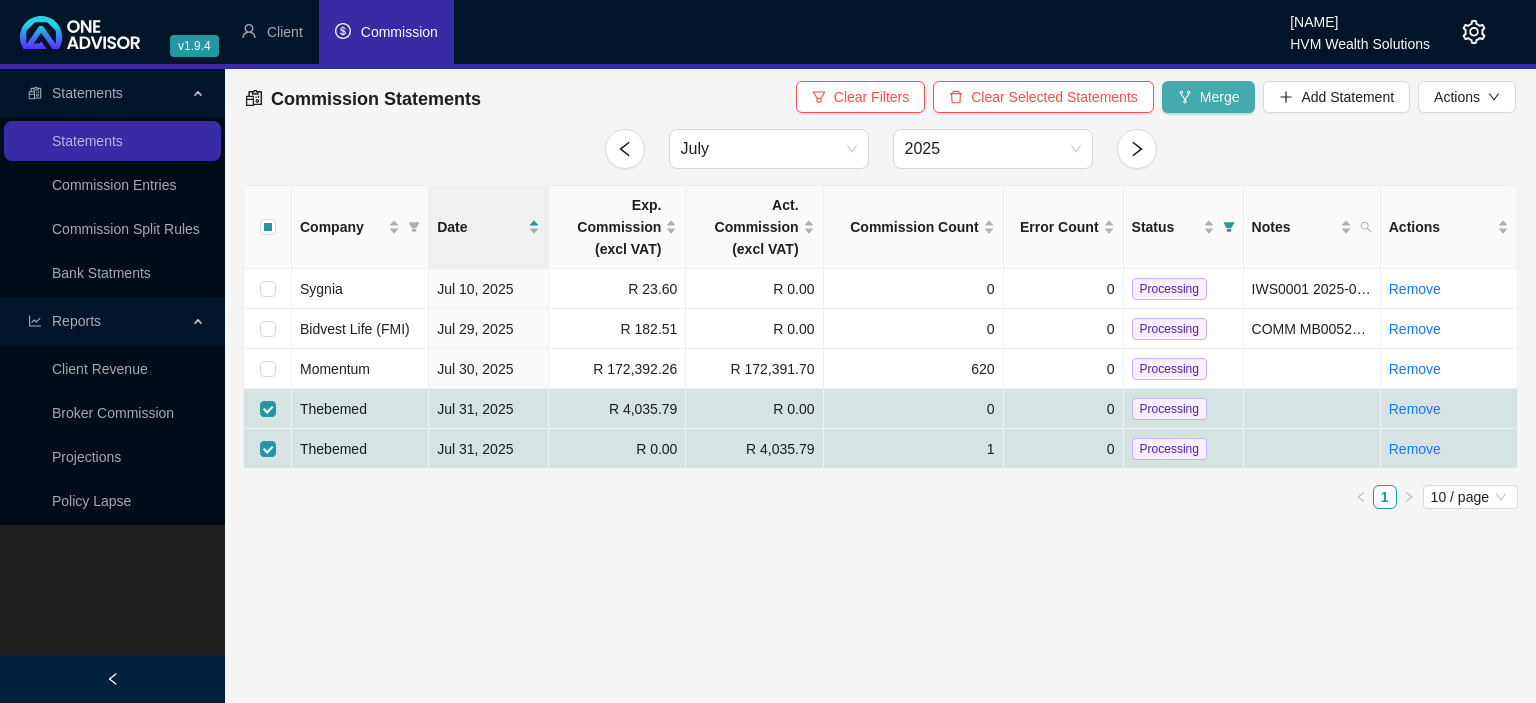 click 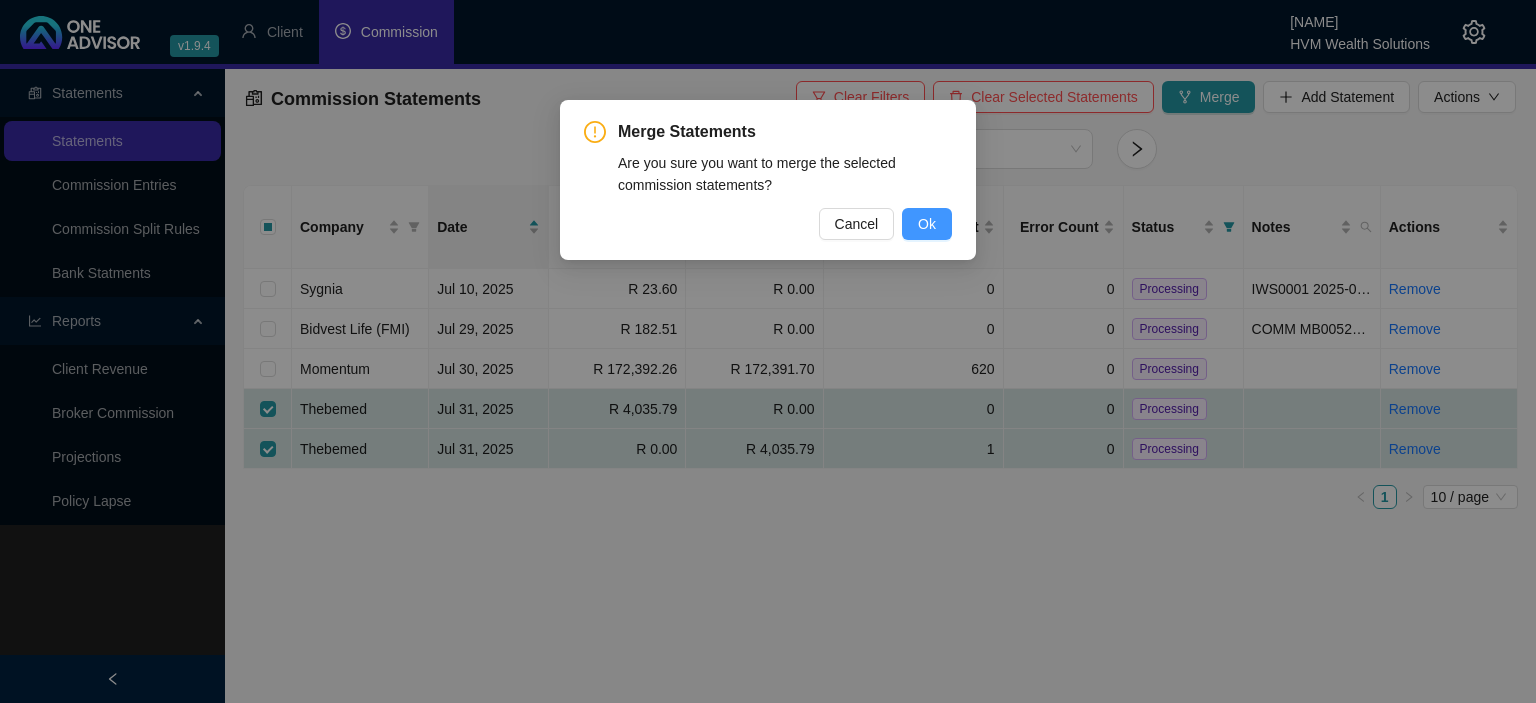 click on "Ok" at bounding box center [927, 224] 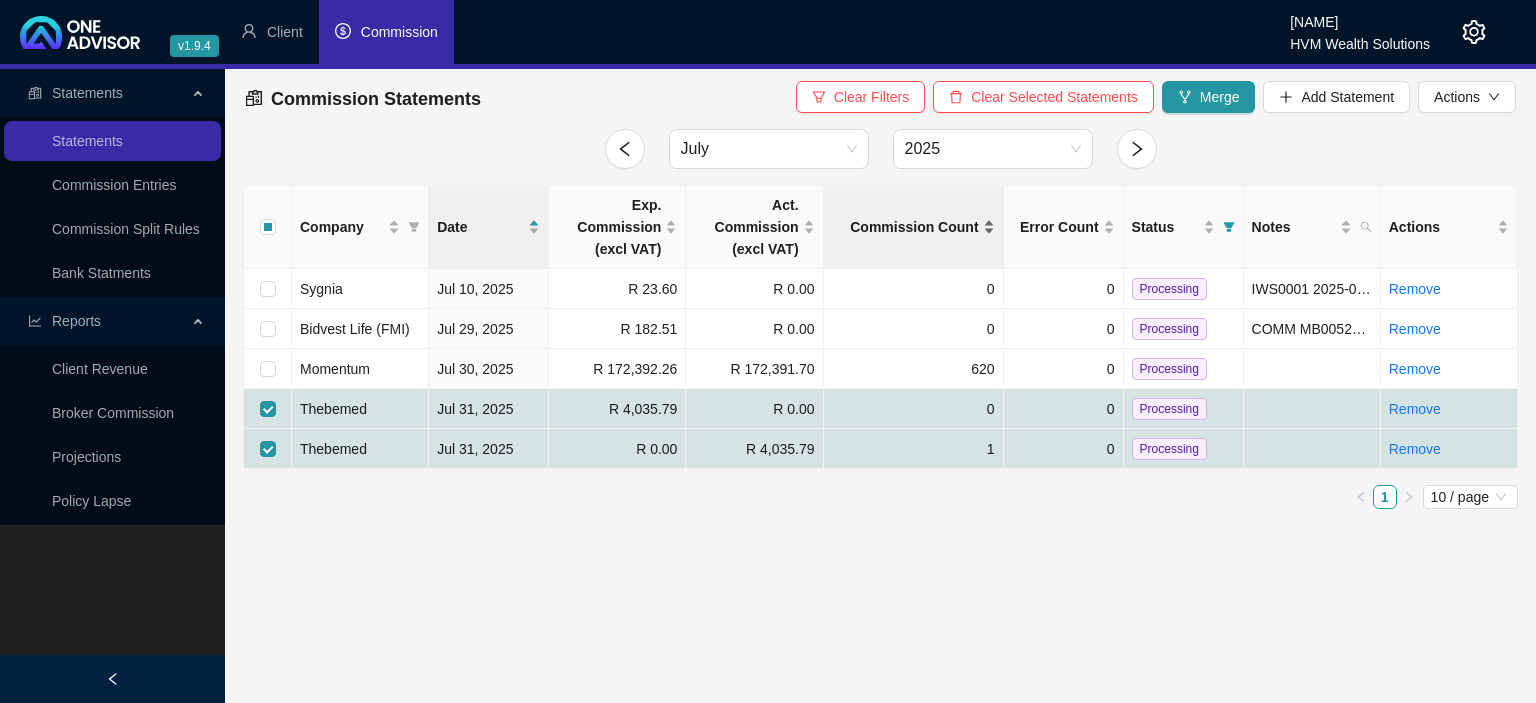checkbox on "false" 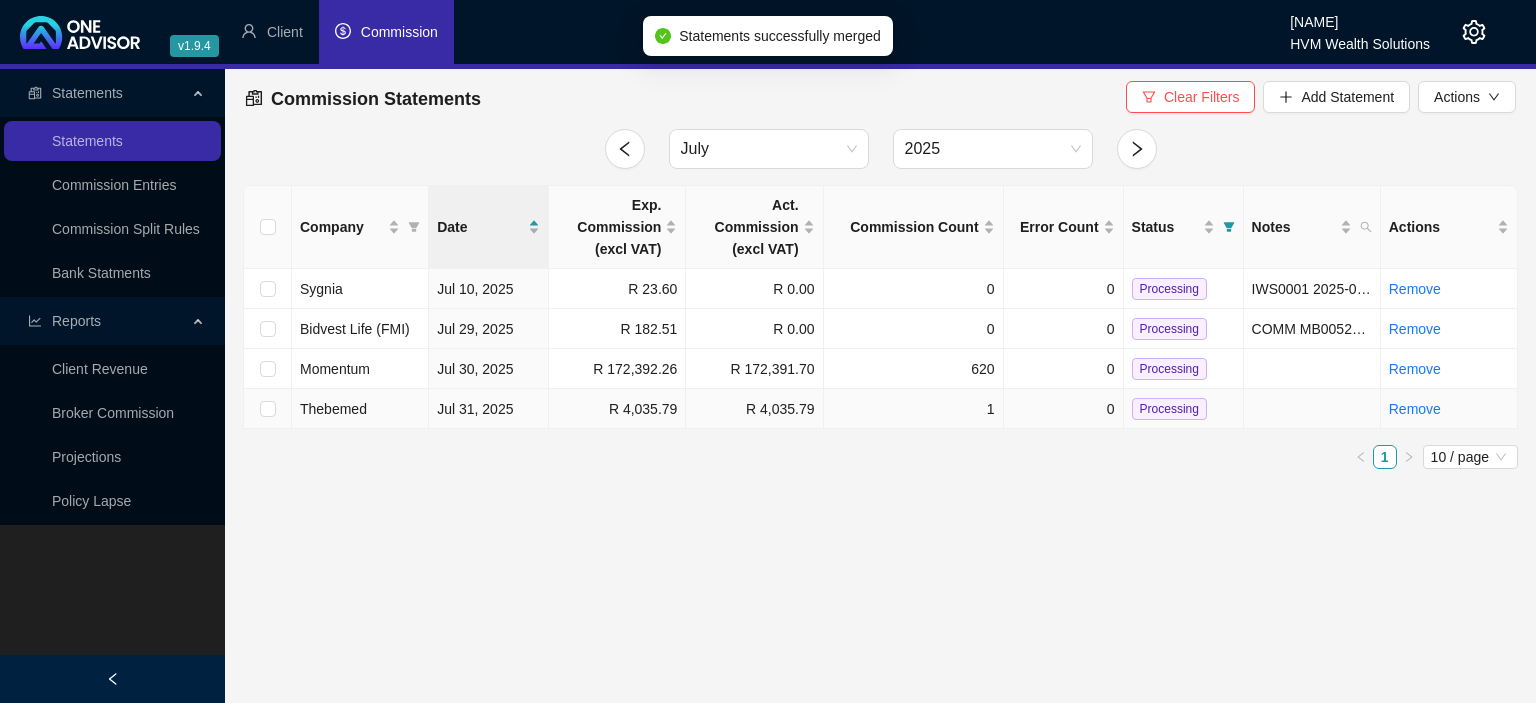 click on "Processing" at bounding box center (1169, 409) 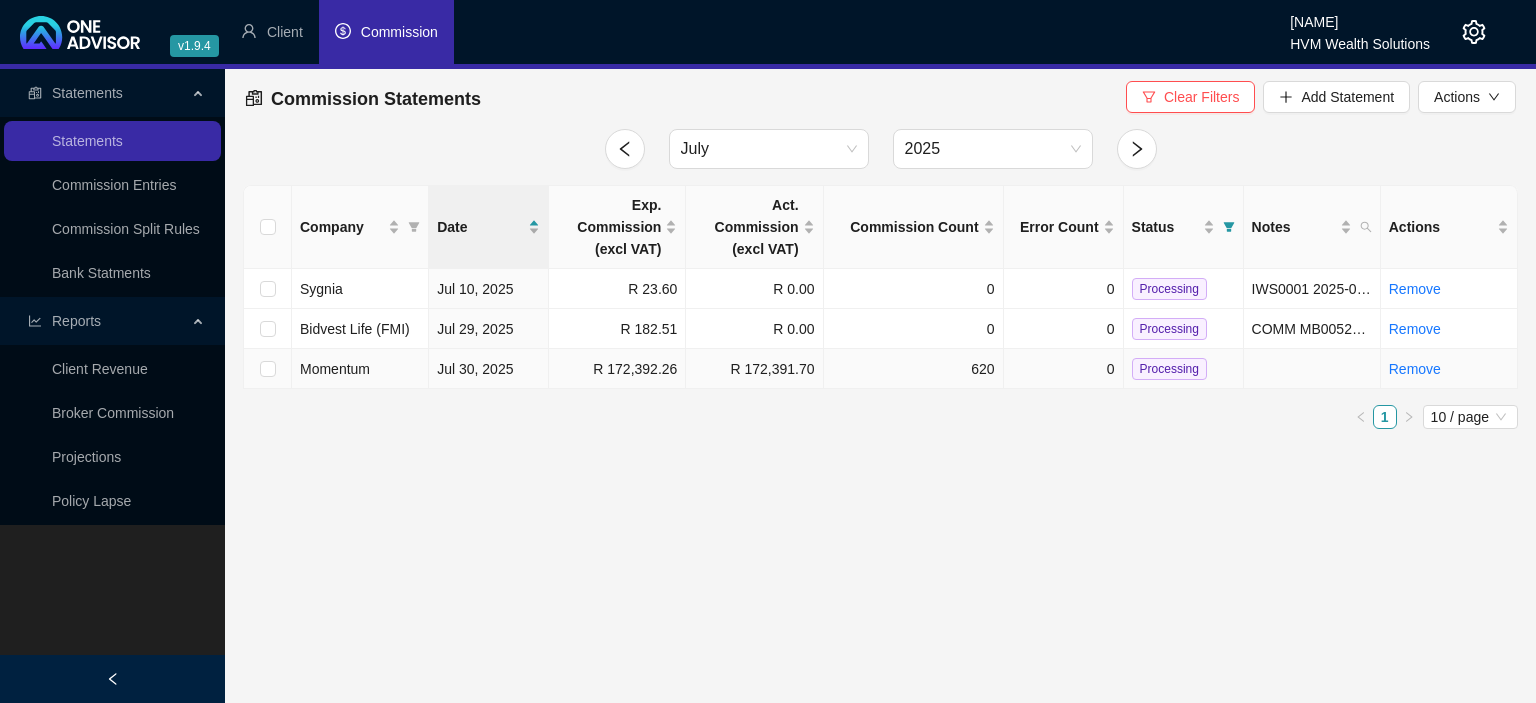 click on "Processing" at bounding box center (1169, 369) 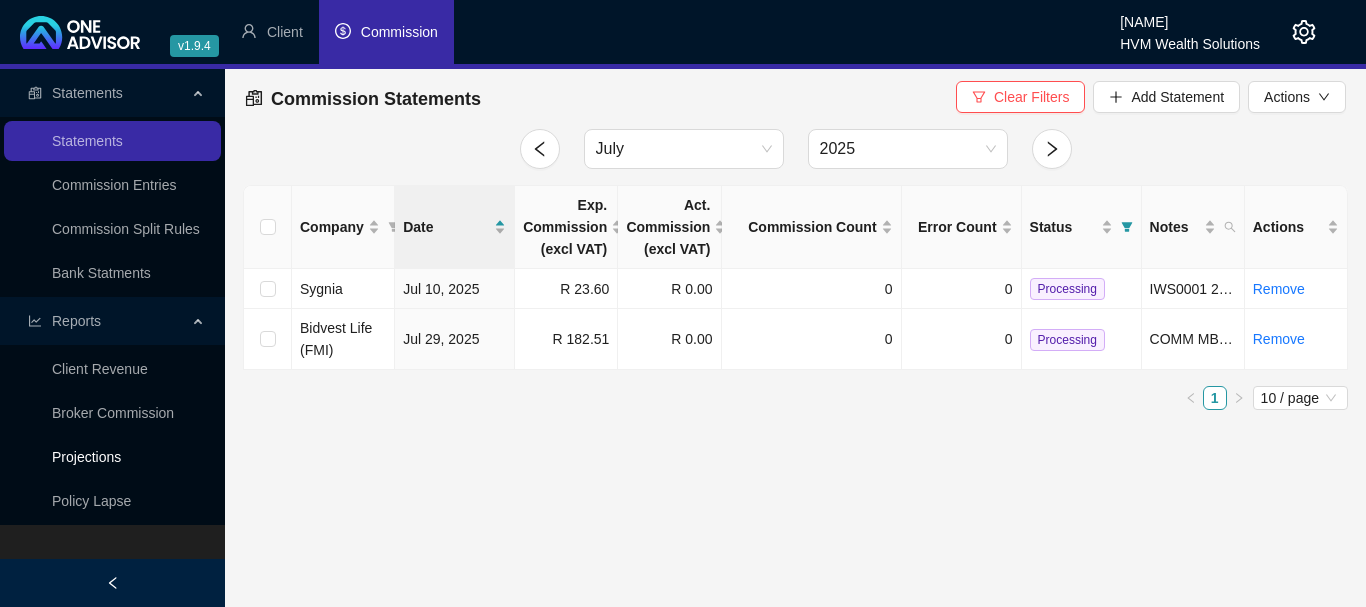 click on "Projections" at bounding box center [86, 457] 